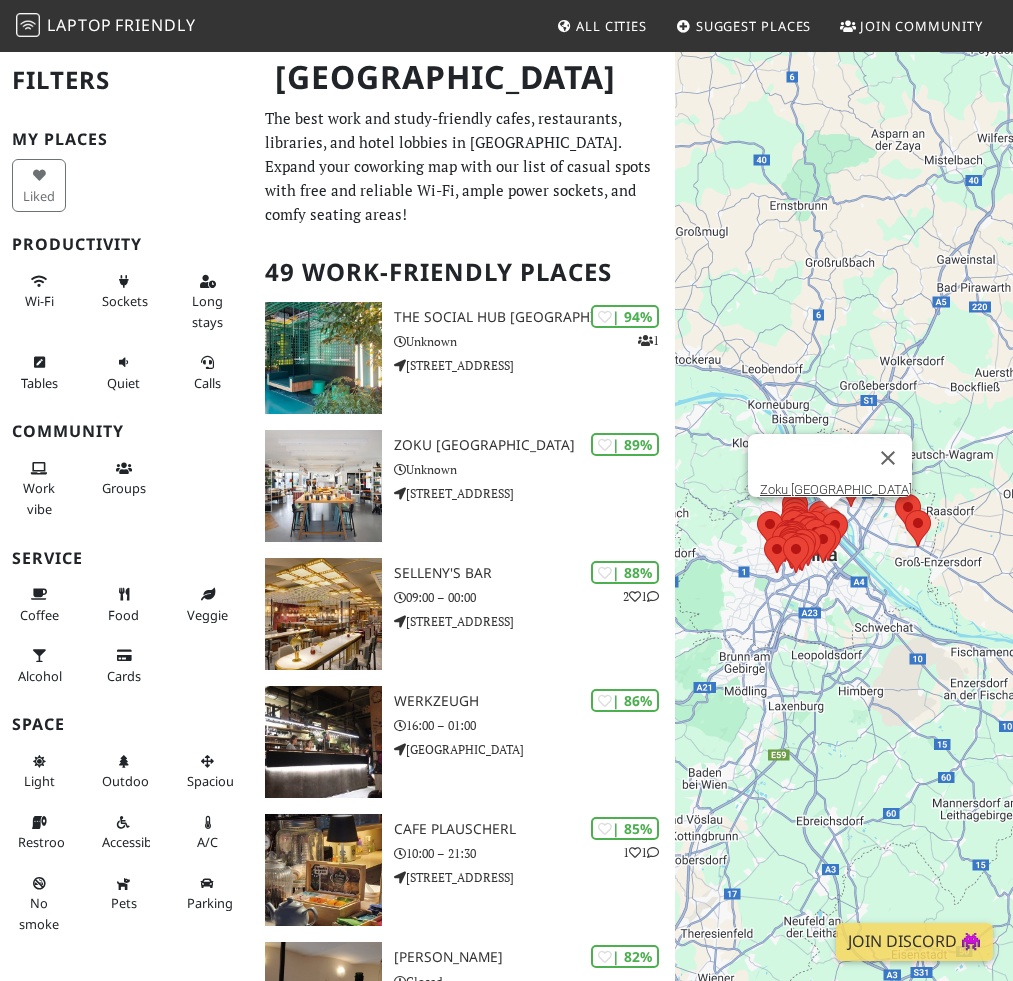 scroll, scrollTop: 0, scrollLeft: 0, axis: both 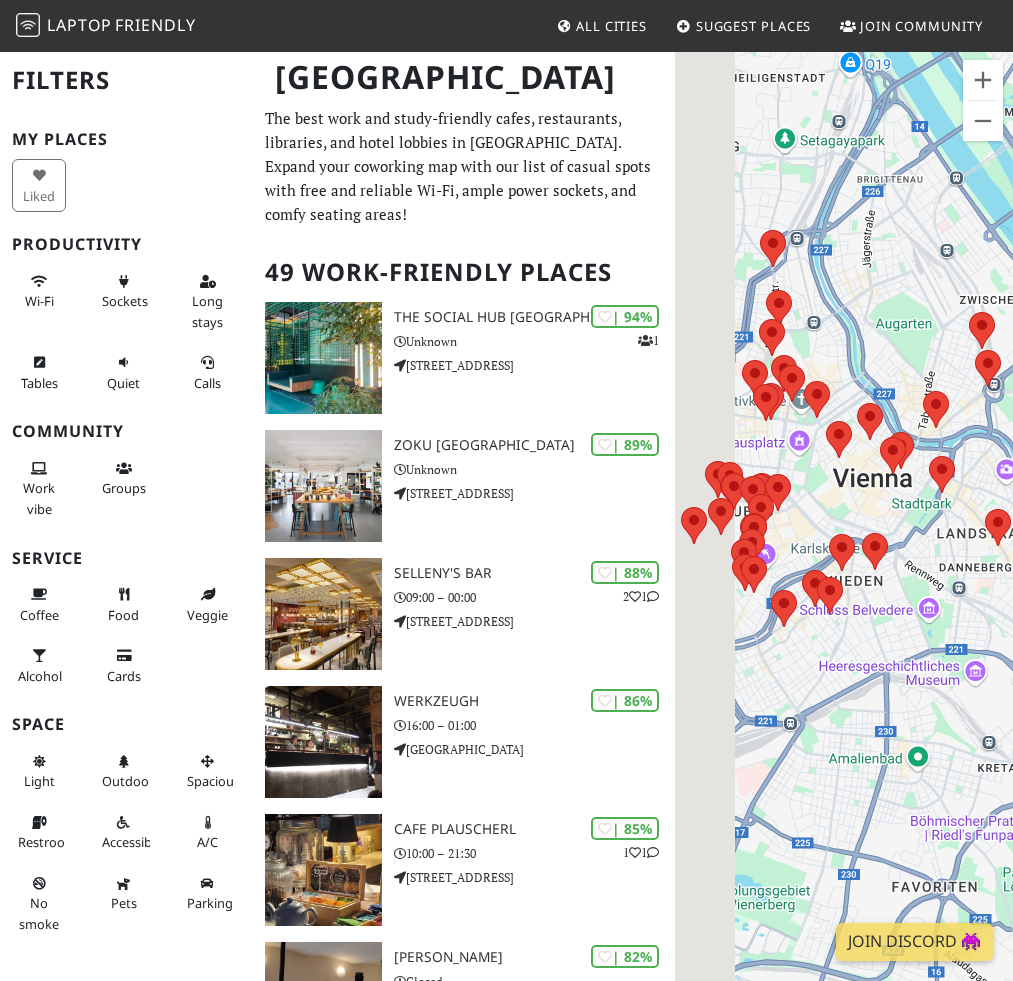 drag, startPoint x: 770, startPoint y: 592, endPoint x: 1012, endPoint y: 440, distance: 285.77612 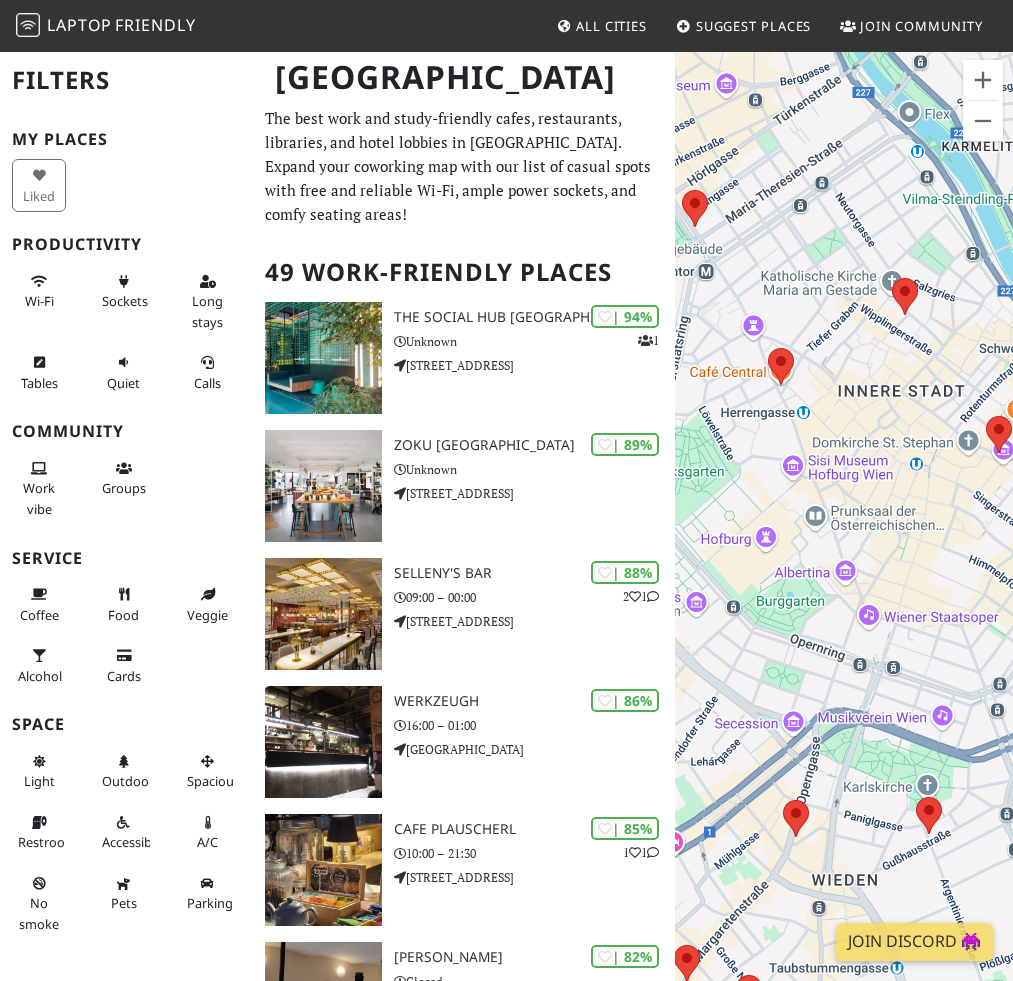 drag, startPoint x: 914, startPoint y: 420, endPoint x: 776, endPoint y: 489, distance: 154.2887 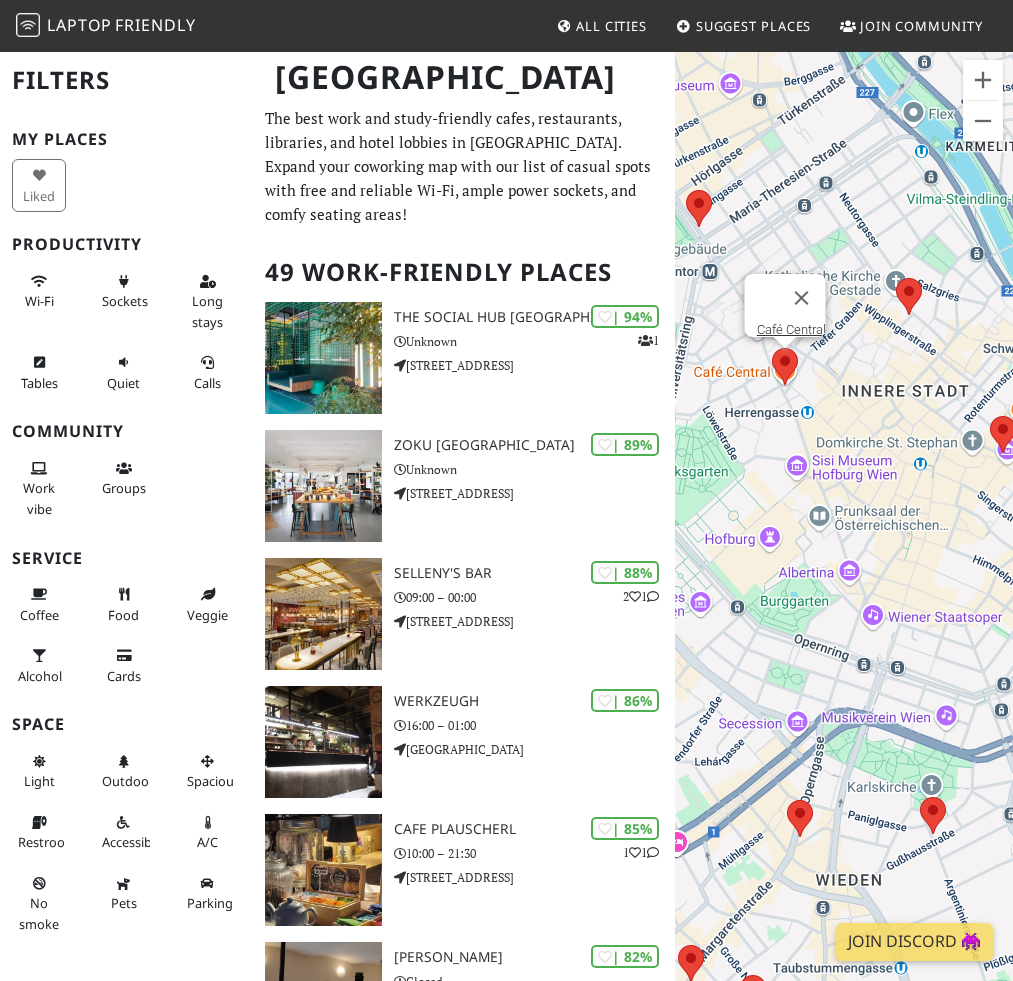 click at bounding box center (772, 348) 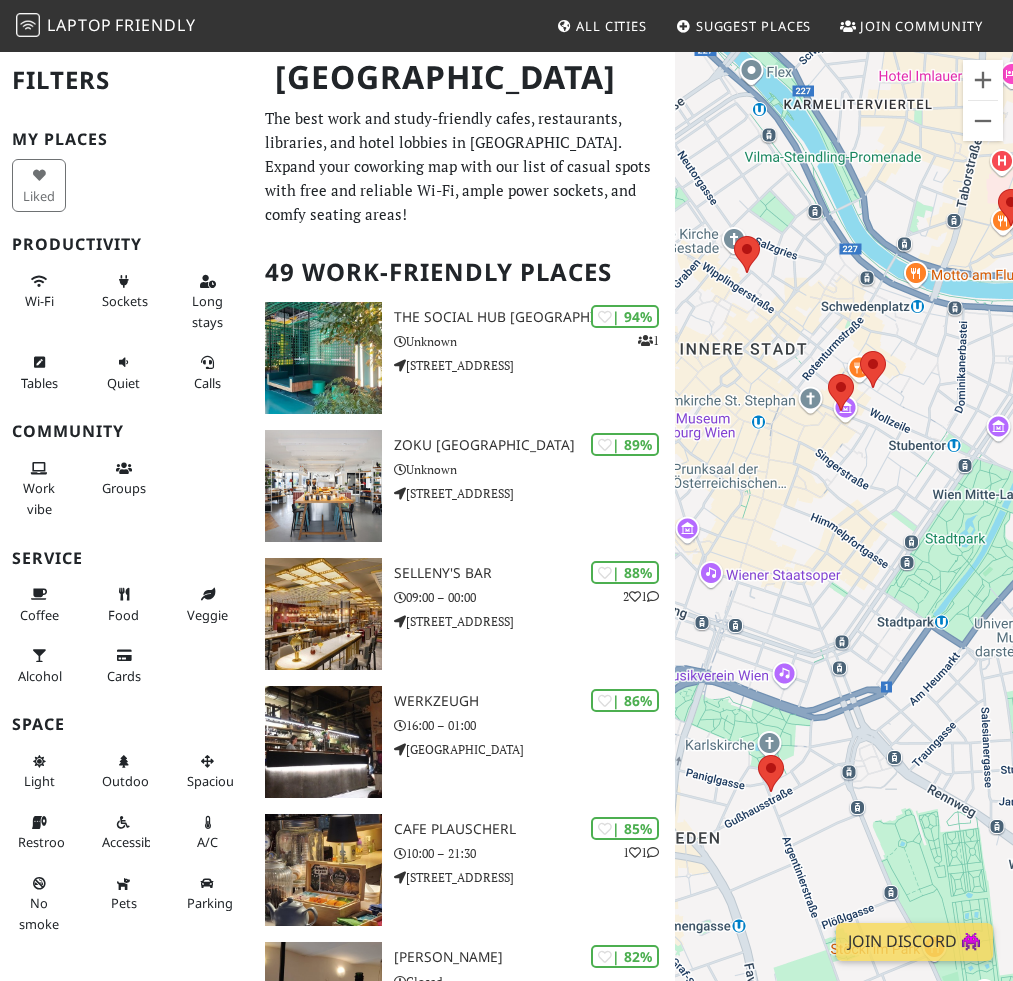drag, startPoint x: 793, startPoint y: 451, endPoint x: 939, endPoint y: 408, distance: 152.20053 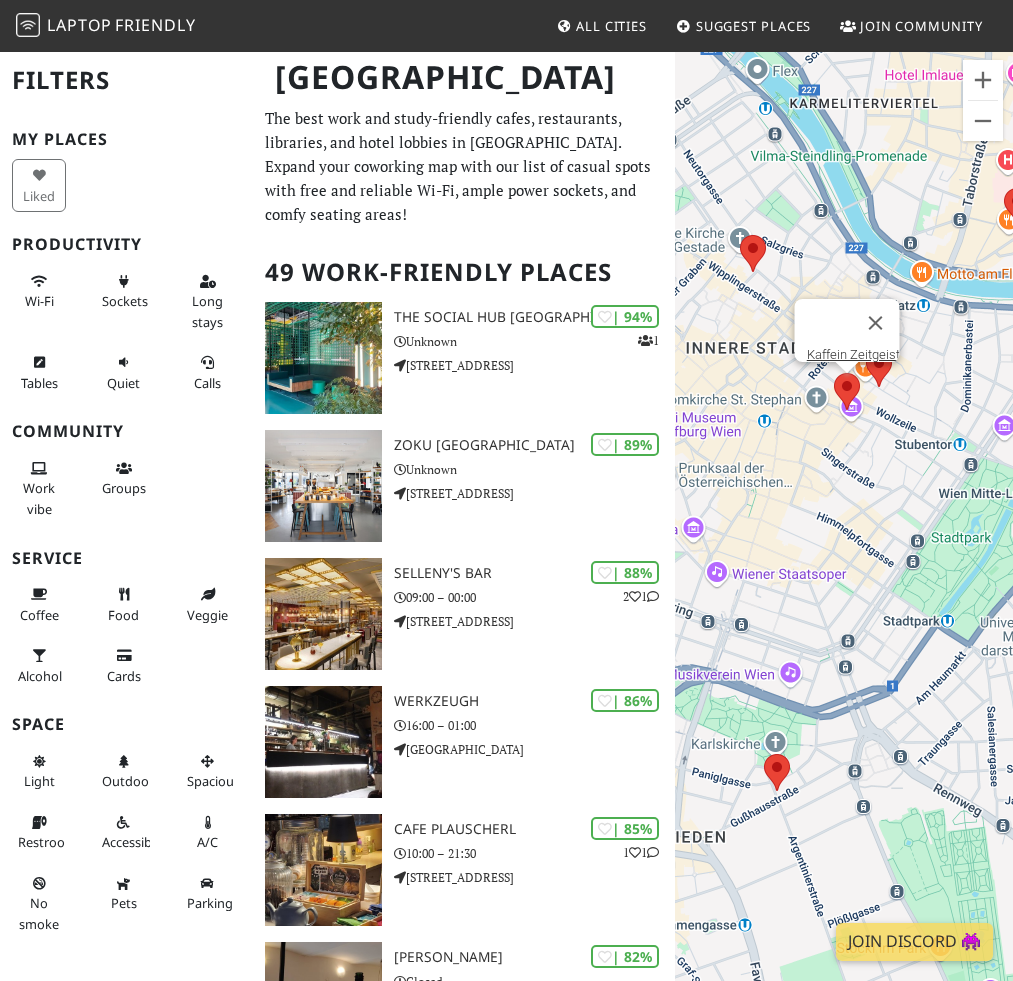 click at bounding box center (834, 373) 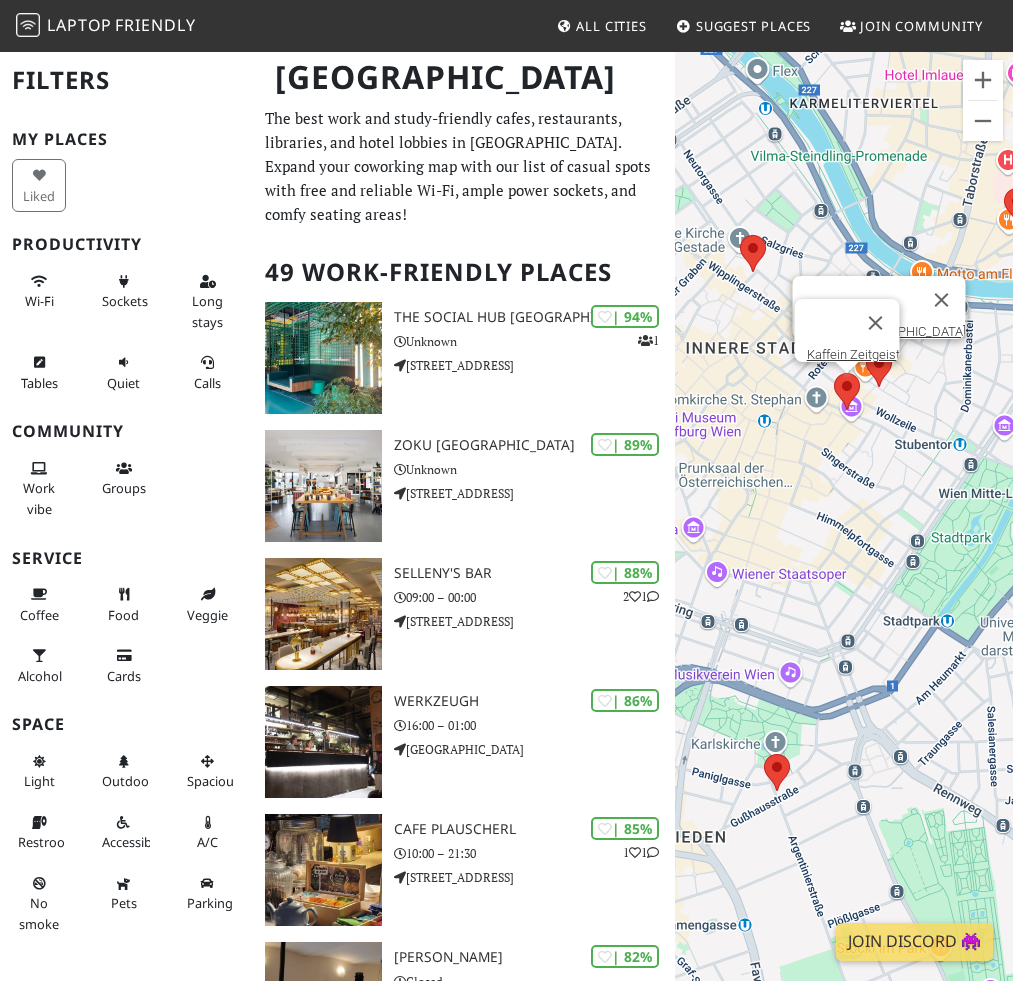 click at bounding box center (866, 350) 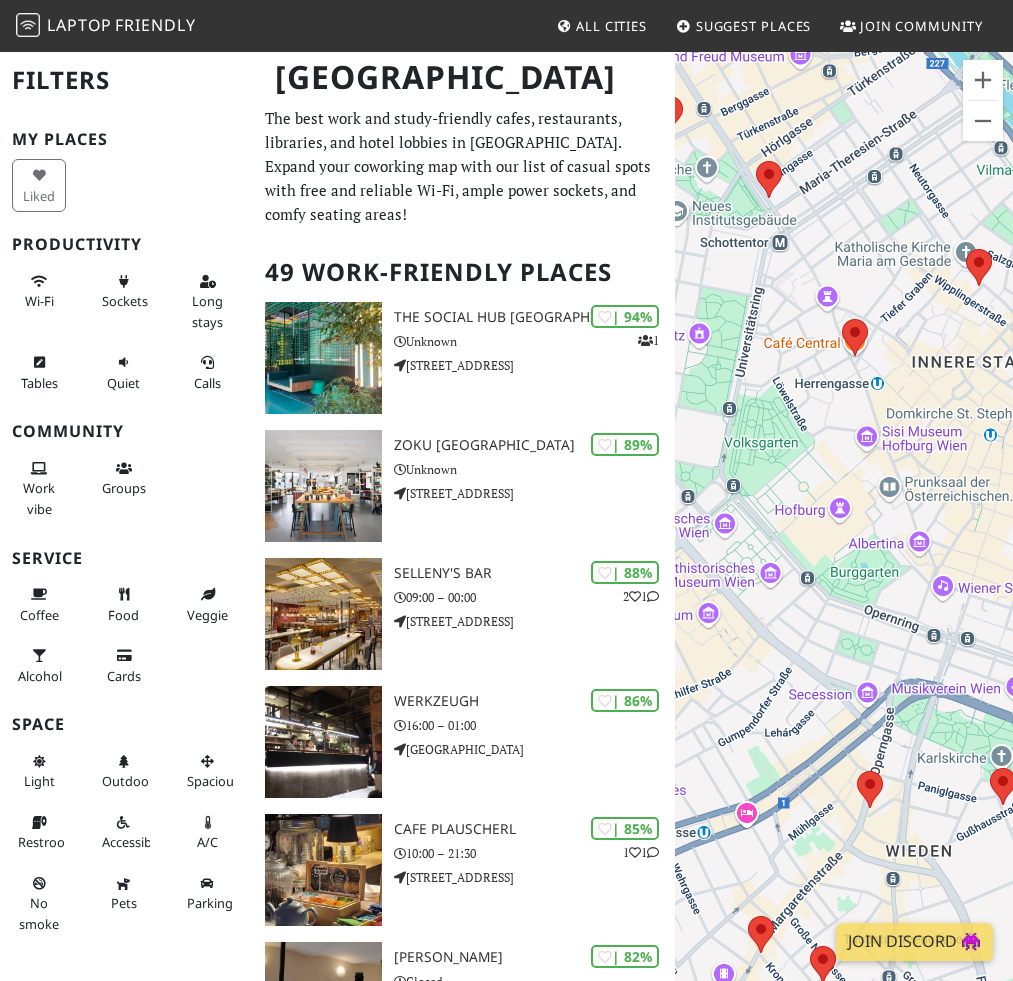 drag, startPoint x: 783, startPoint y: 361, endPoint x: 1012, endPoint y: 380, distance: 229.78687 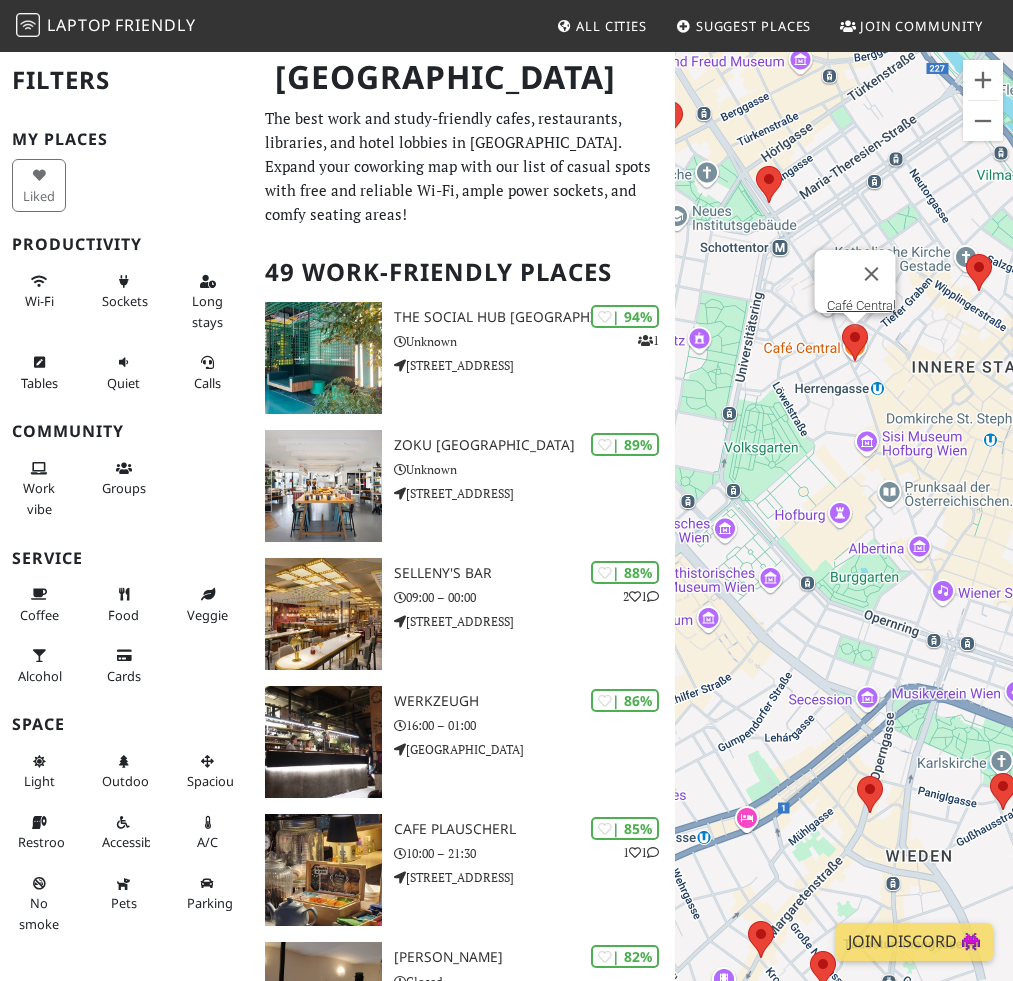 click at bounding box center [842, 324] 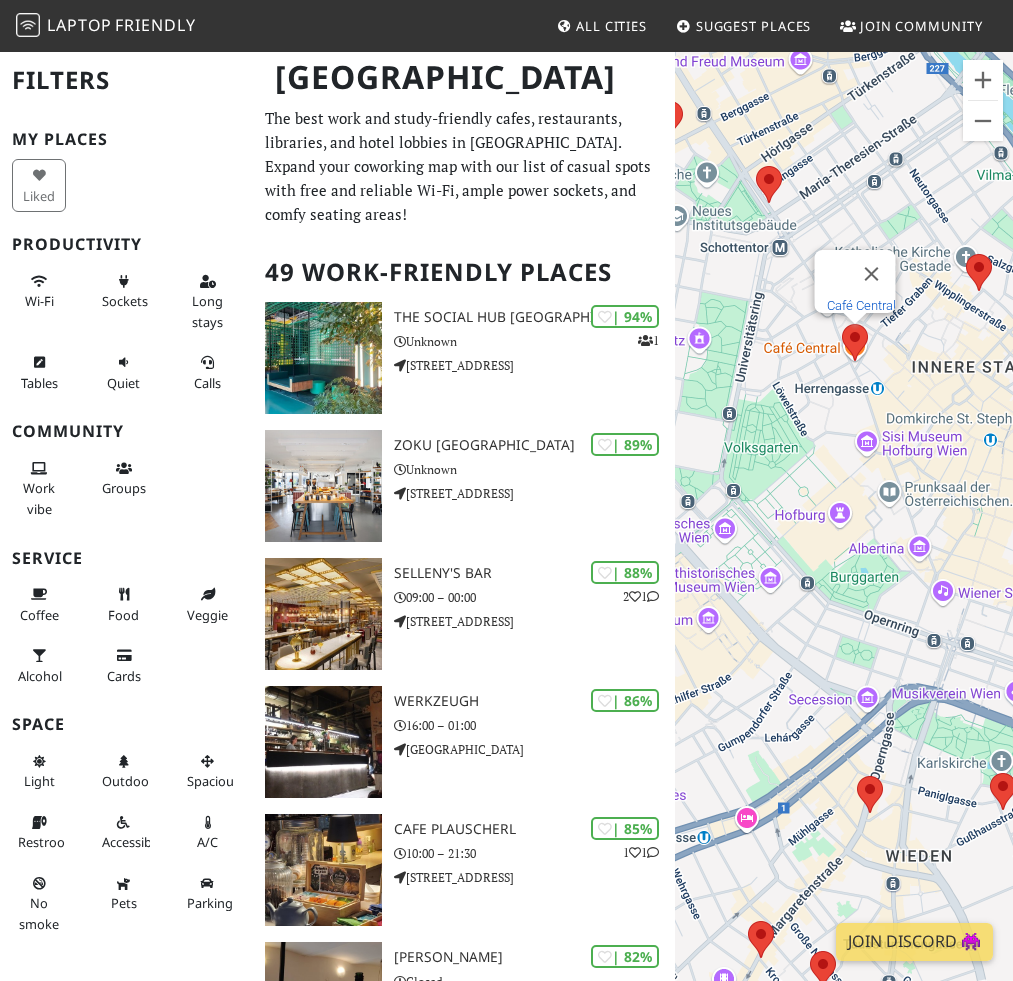click on "Café Central" at bounding box center [861, 305] 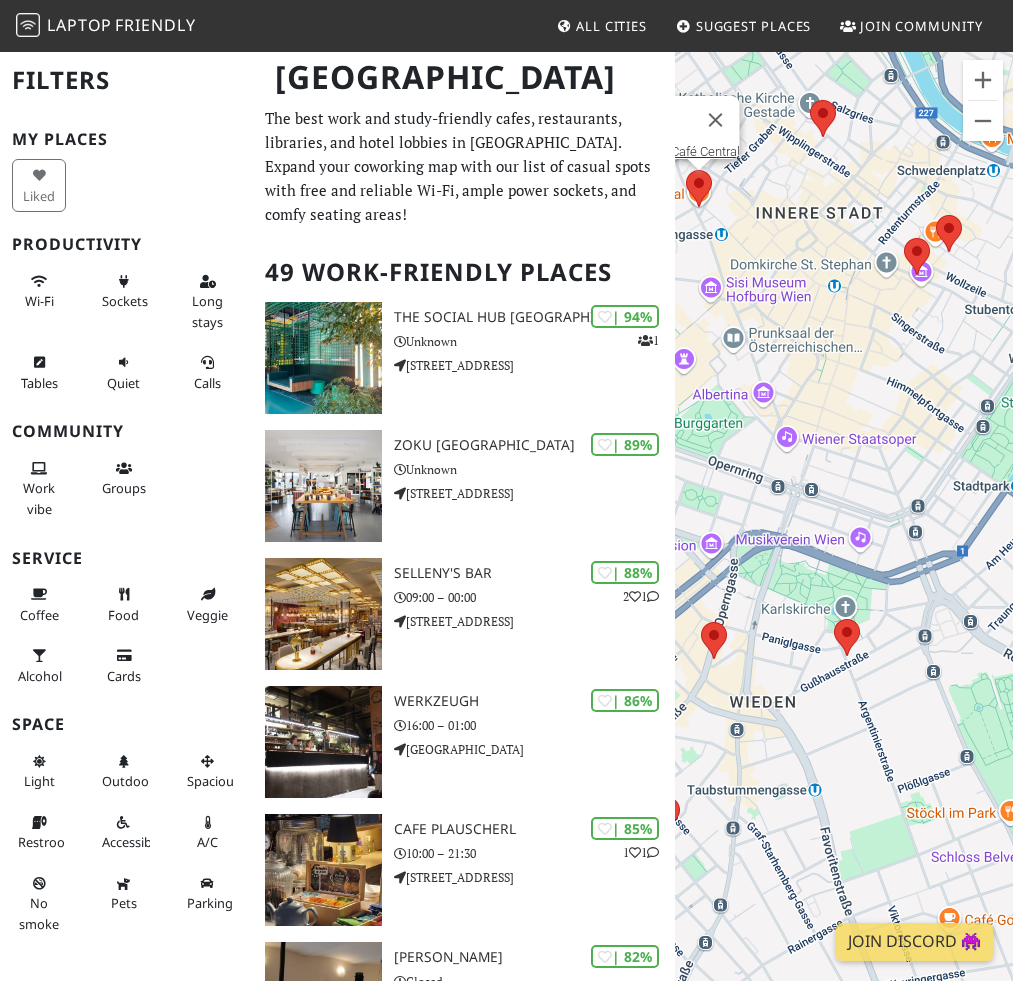 drag, startPoint x: 788, startPoint y: 509, endPoint x: 1007, endPoint y: 350, distance: 270.6326 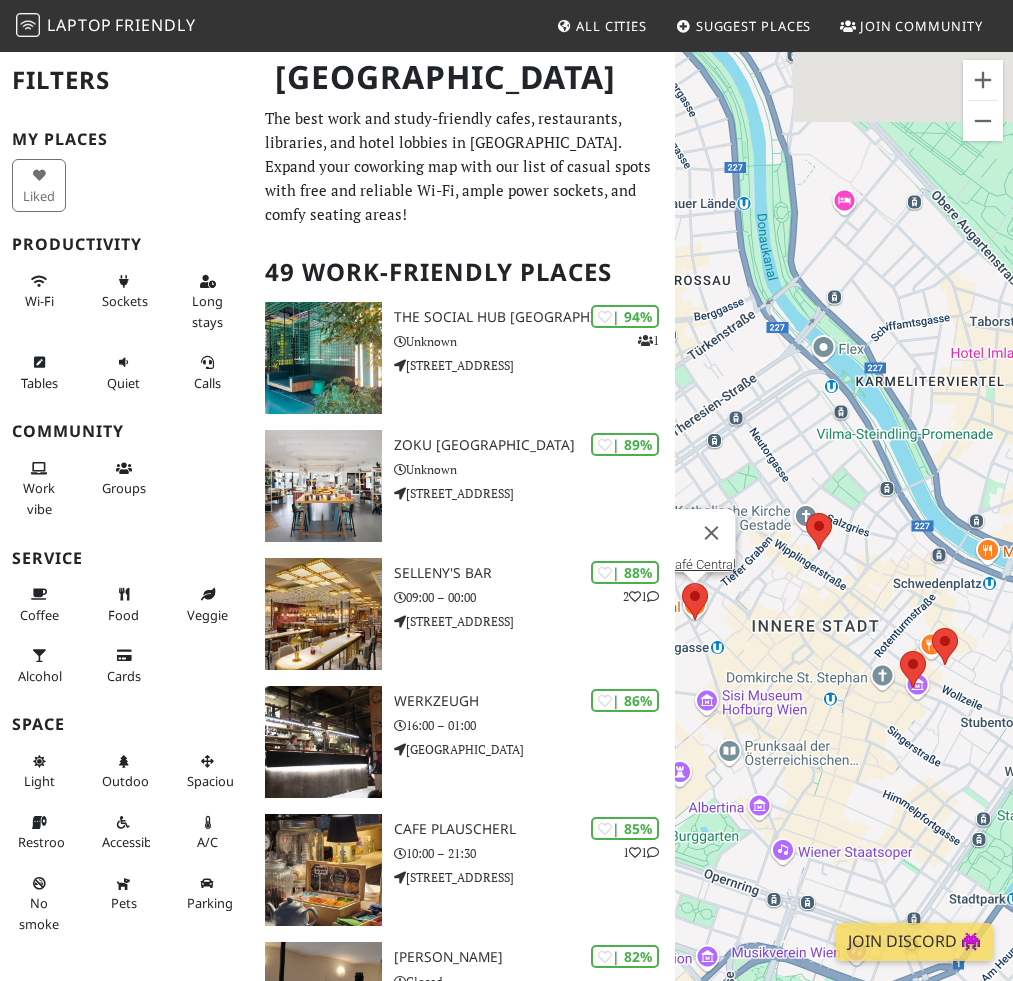 drag, startPoint x: 821, startPoint y: 161, endPoint x: 822, endPoint y: 573, distance: 412.00122 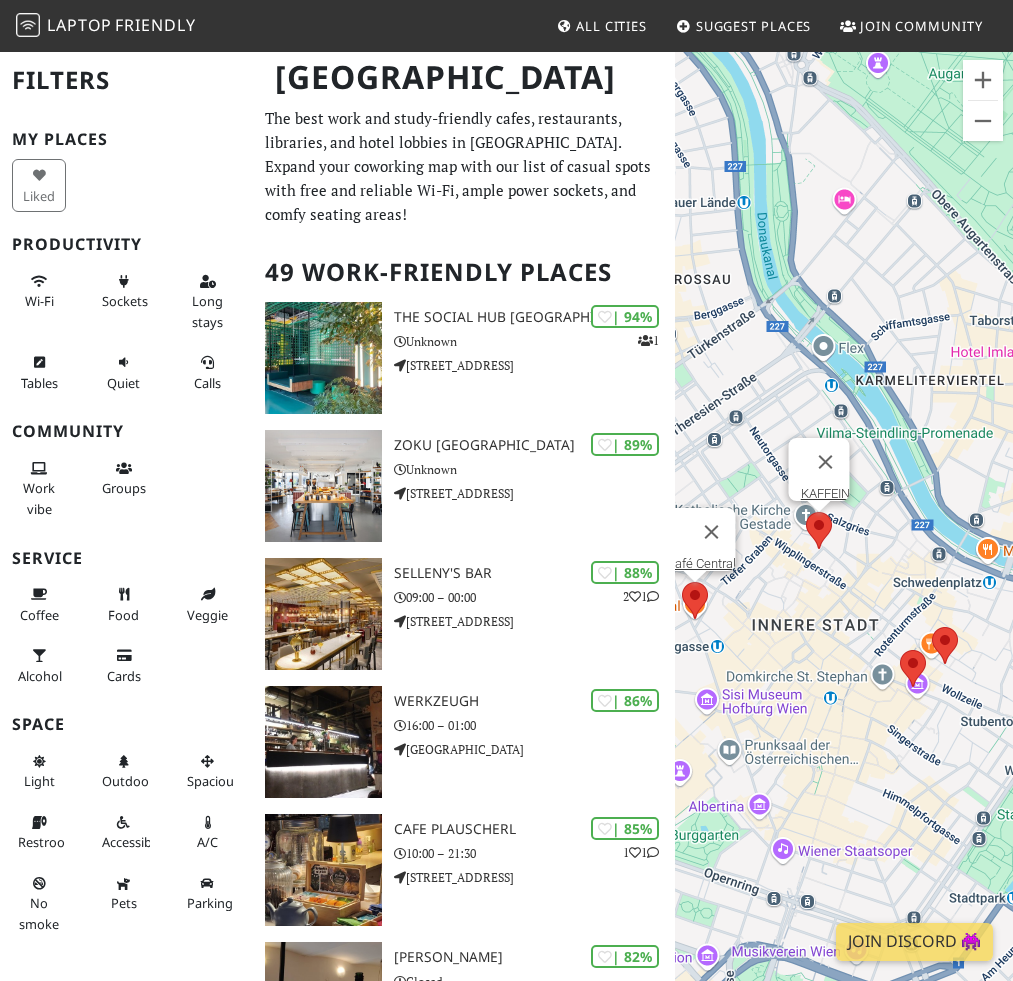 click at bounding box center (806, 512) 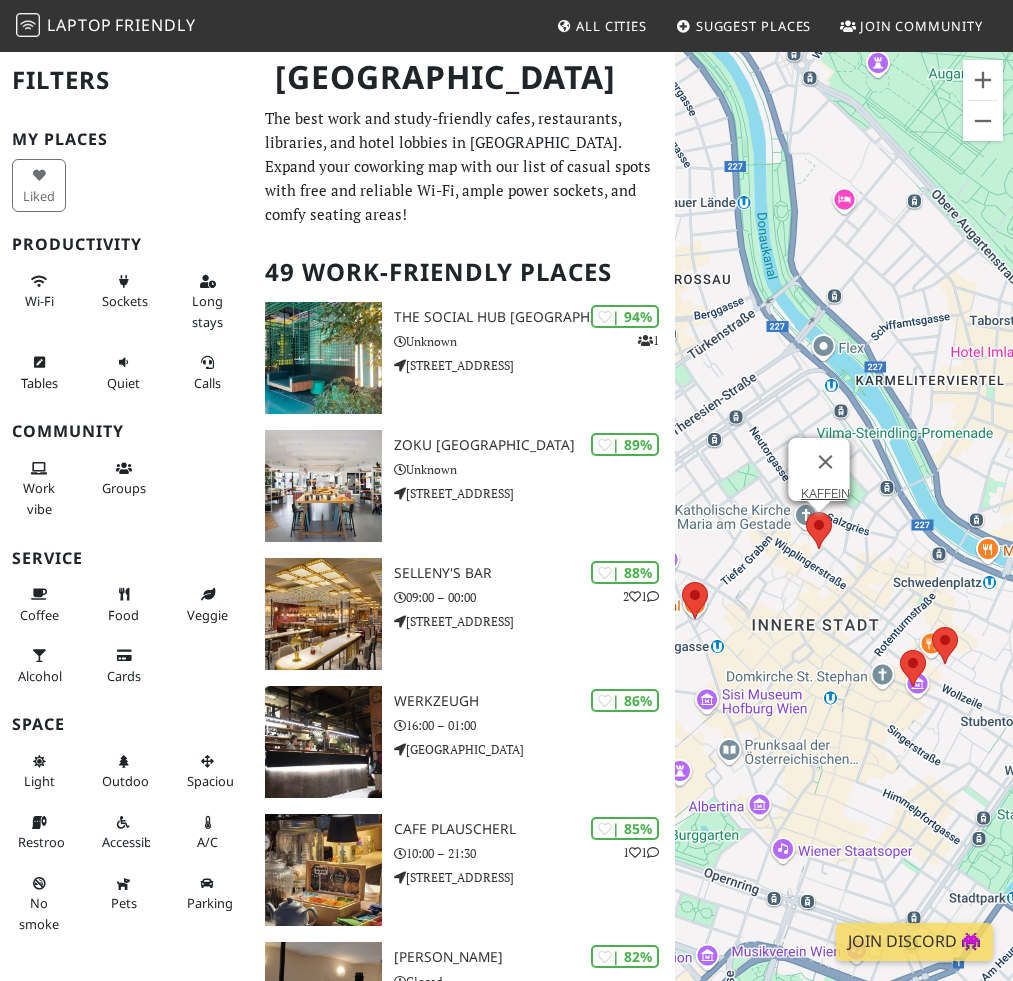 click at bounding box center (806, 512) 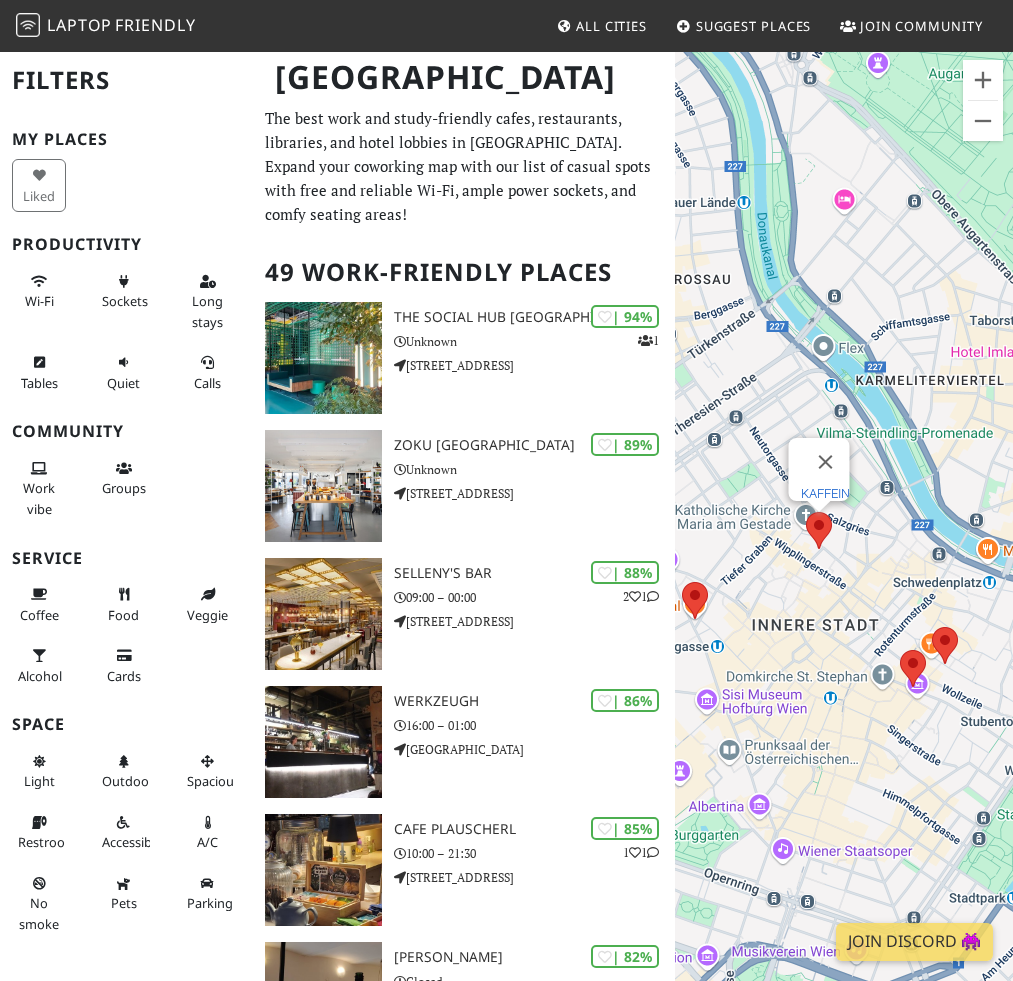 click on "KAFFEIN" at bounding box center (825, 493) 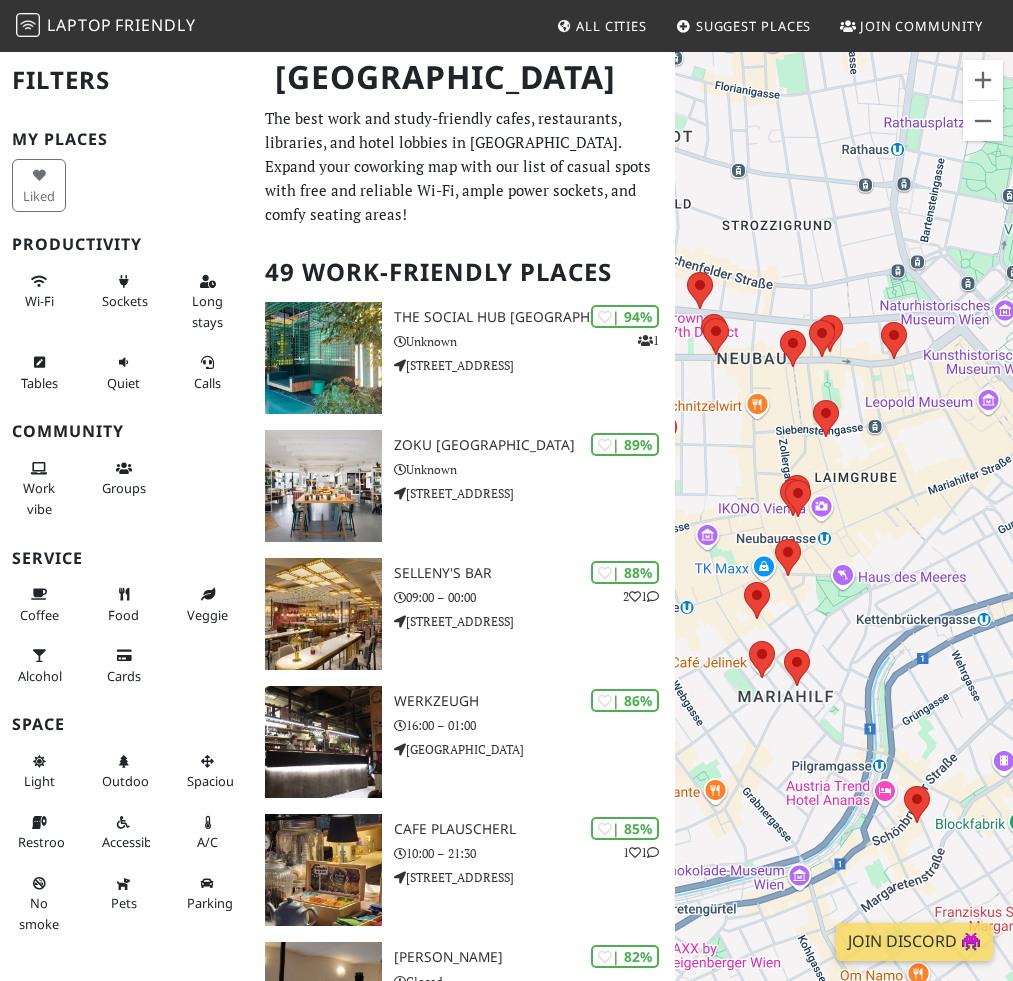 drag, startPoint x: 772, startPoint y: 582, endPoint x: 1012, endPoint y: 364, distance: 324.2283 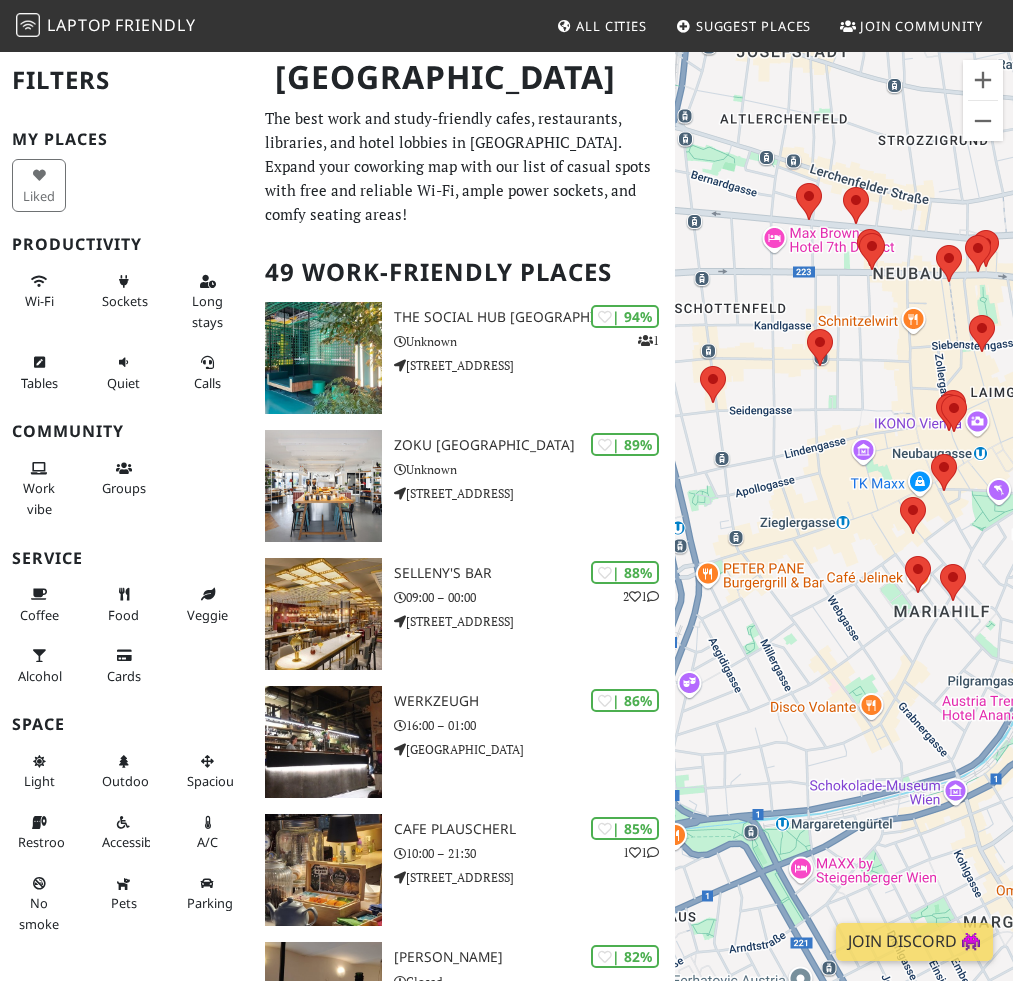 drag, startPoint x: 802, startPoint y: 432, endPoint x: 960, endPoint y: 344, distance: 180.85353 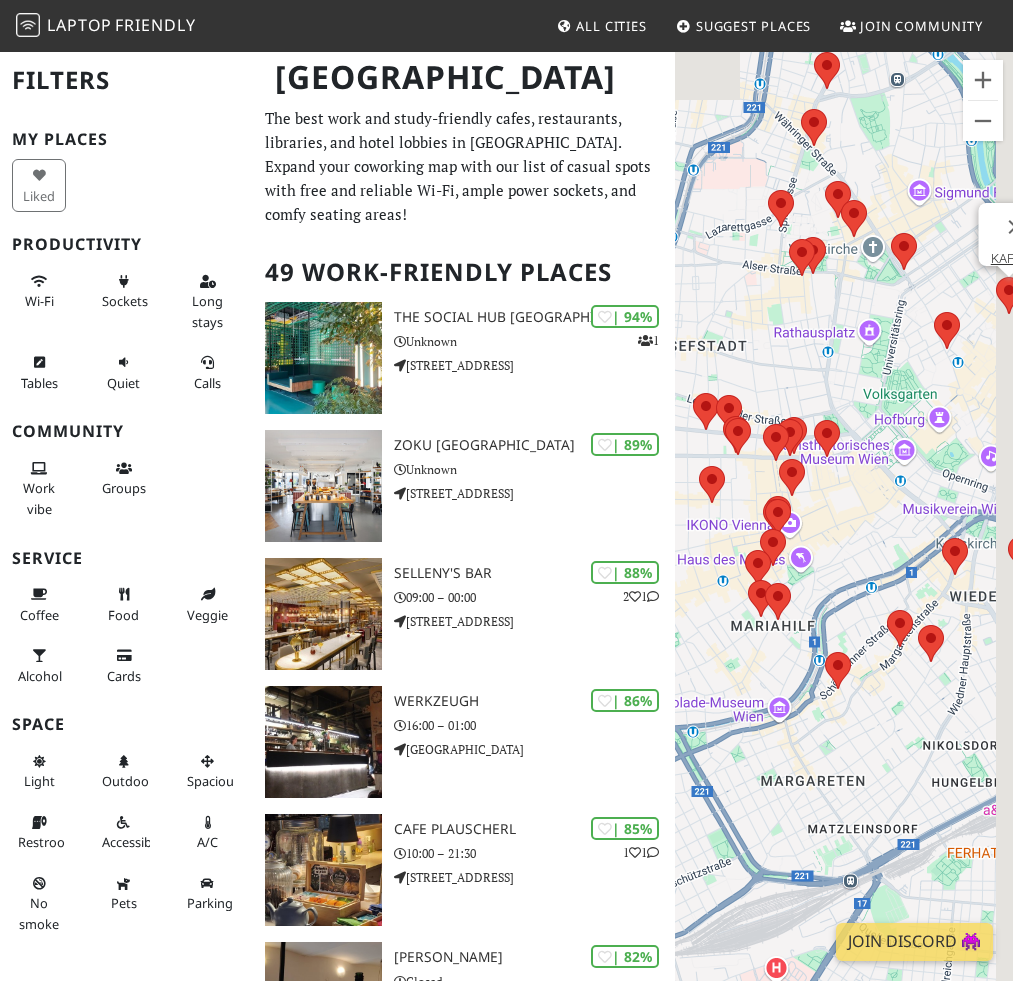 drag, startPoint x: 973, startPoint y: 438, endPoint x: 847, endPoint y: 536, distance: 159.62456 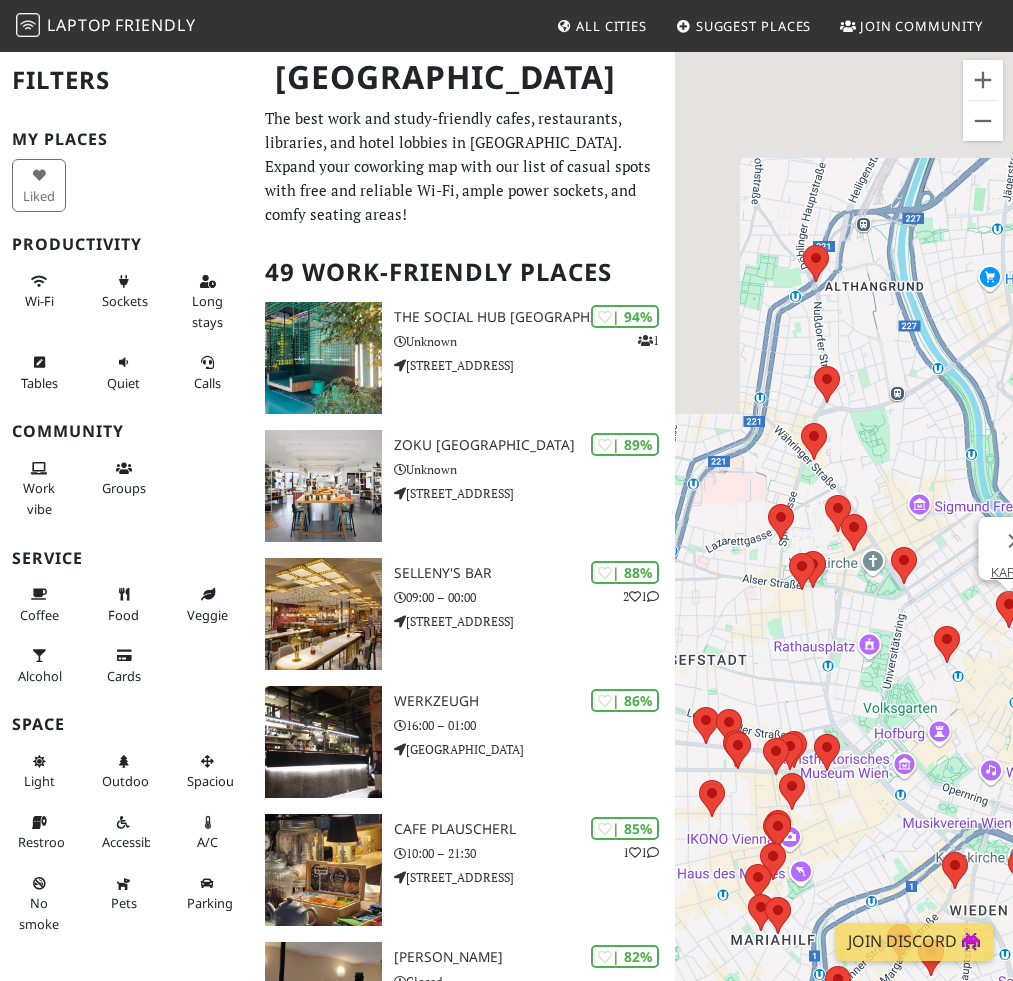 drag, startPoint x: 830, startPoint y: 338, endPoint x: 844, endPoint y: 650, distance: 312.31393 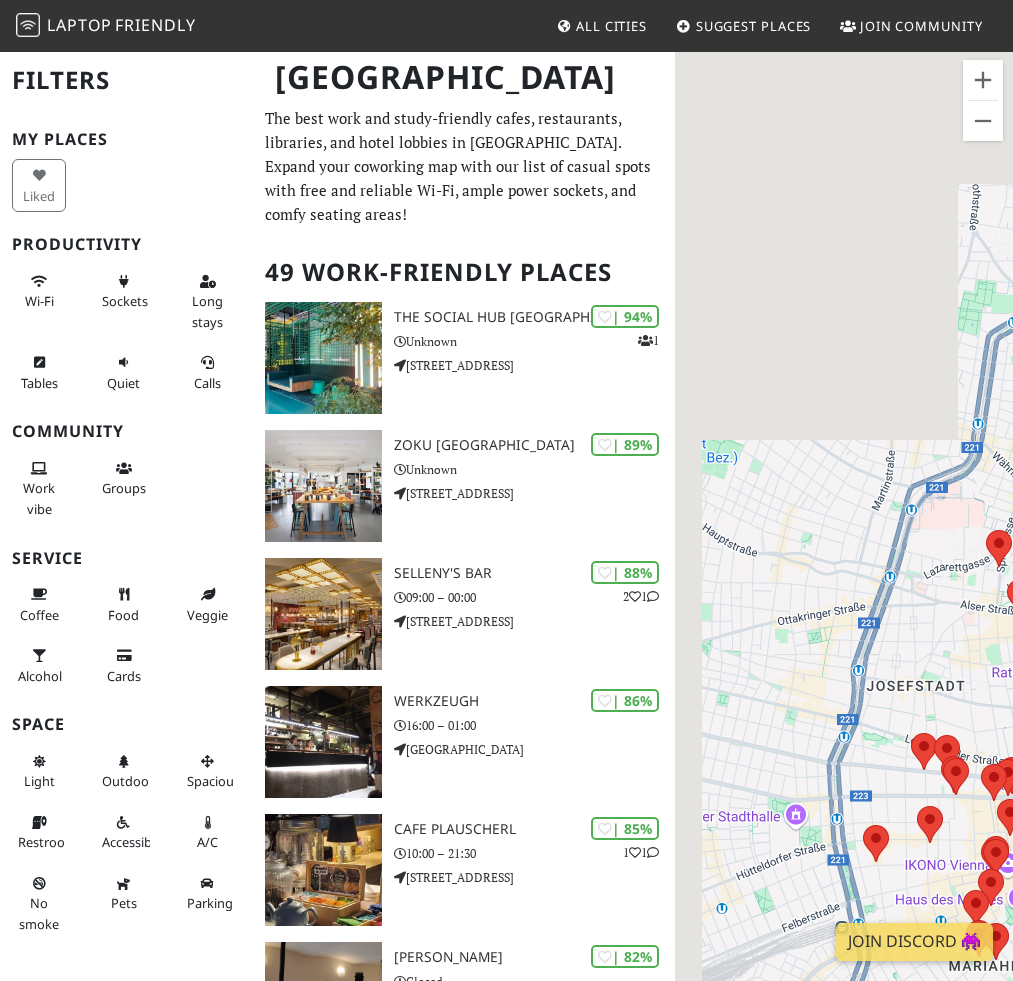 drag, startPoint x: 750, startPoint y: 591, endPoint x: 971, endPoint y: 617, distance: 222.52415 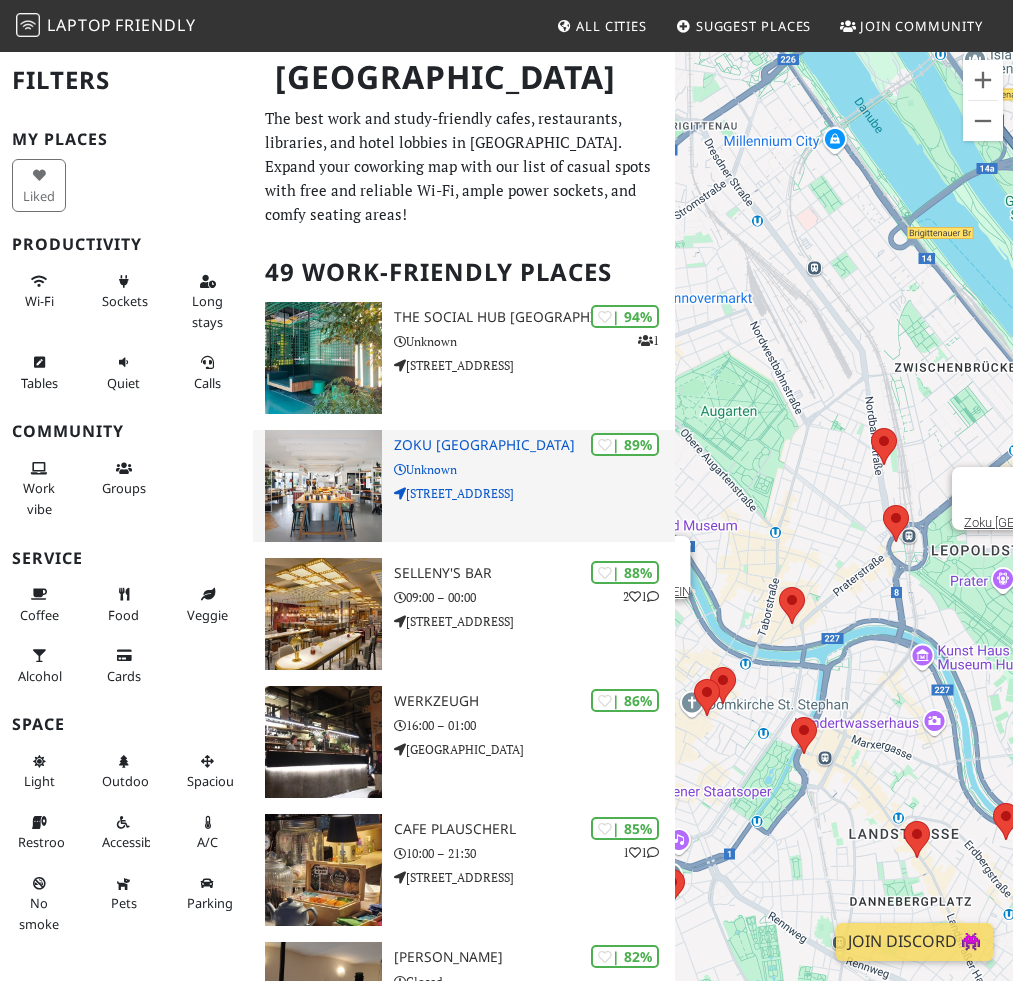 drag, startPoint x: 874, startPoint y: 452, endPoint x: 526, endPoint y: 432, distance: 348.57425 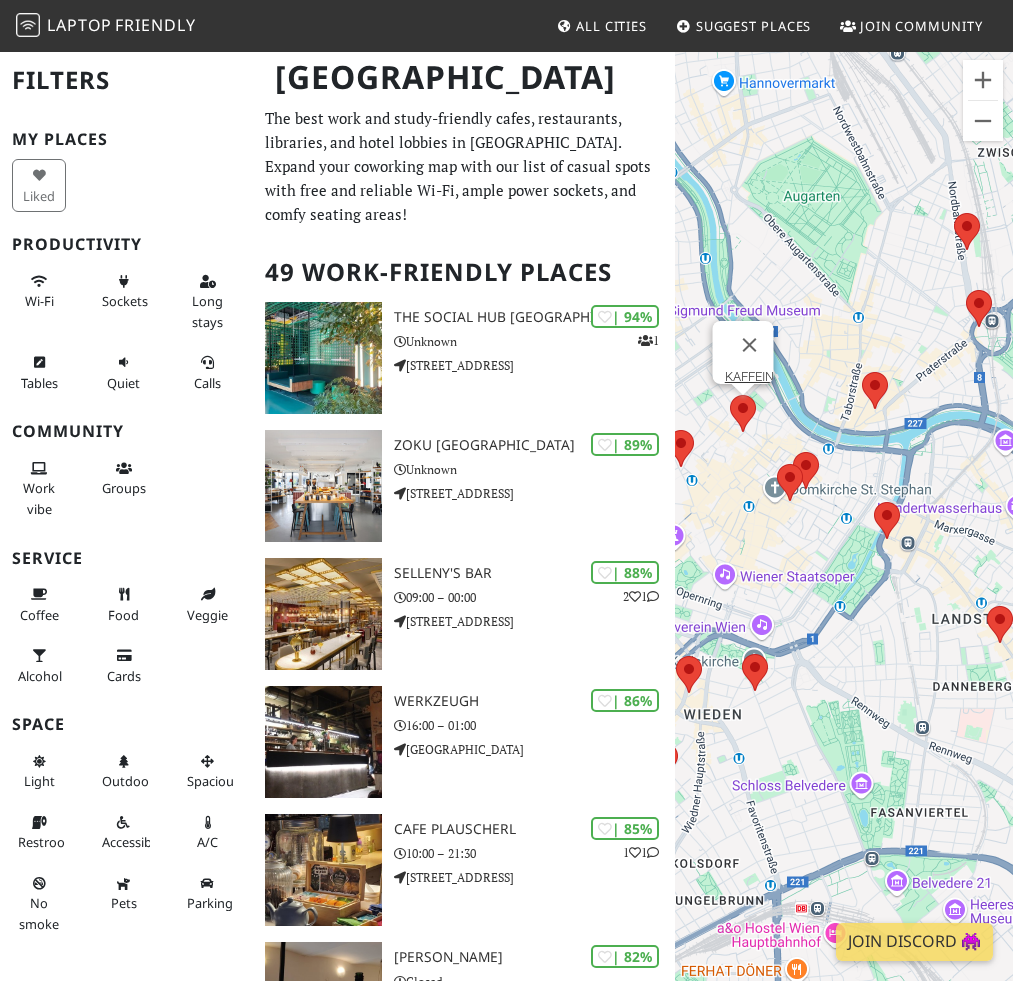 drag, startPoint x: 795, startPoint y: 653, endPoint x: 1012, endPoint y: 421, distance: 317.66806 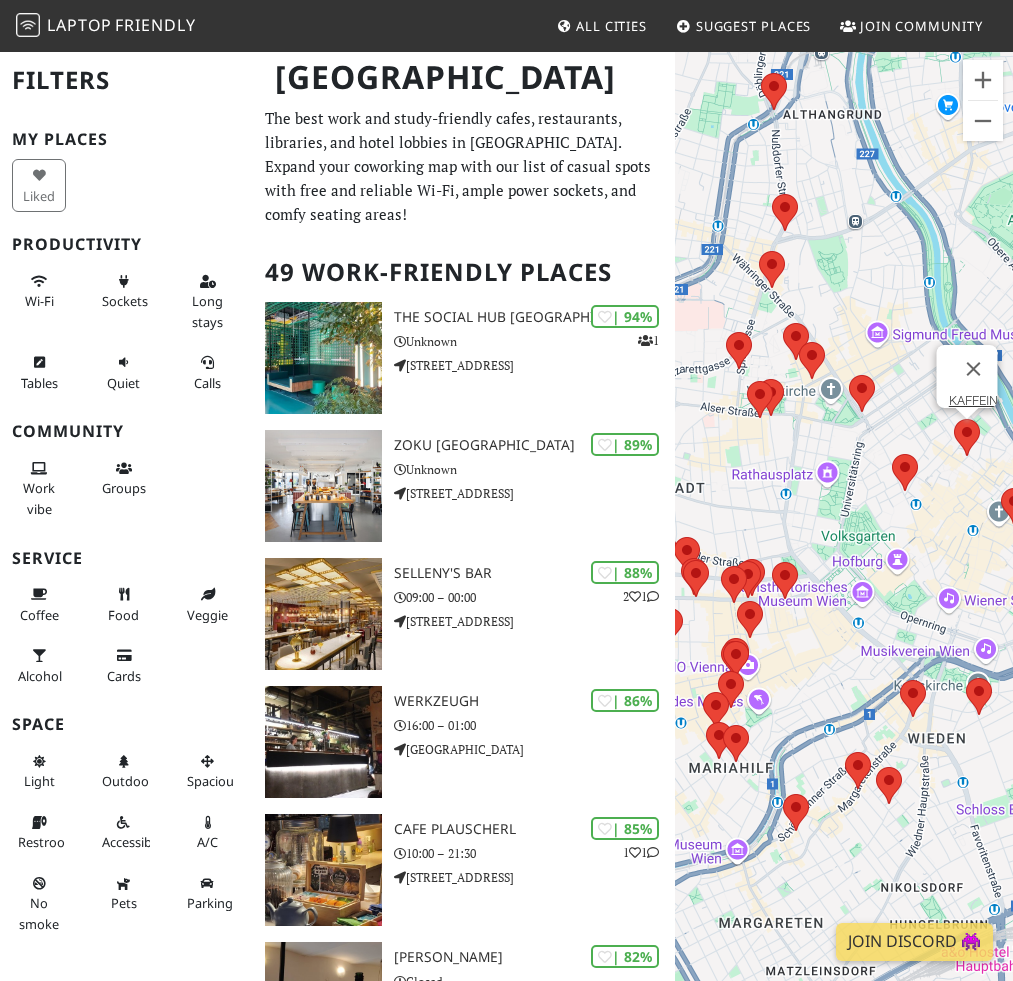 drag, startPoint x: 733, startPoint y: 425, endPoint x: 961, endPoint y: 465, distance: 231.48218 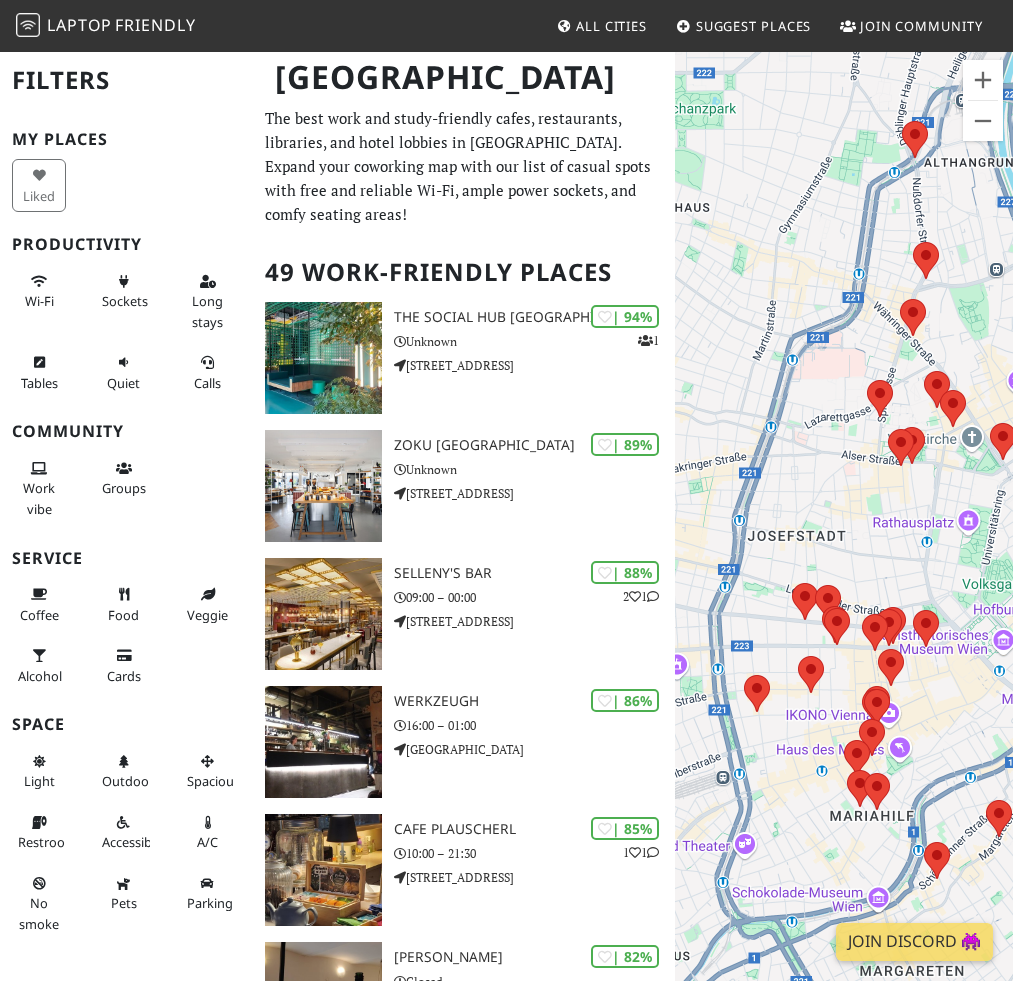 drag, startPoint x: 785, startPoint y: 476, endPoint x: 940, endPoint y: 528, distance: 163.49007 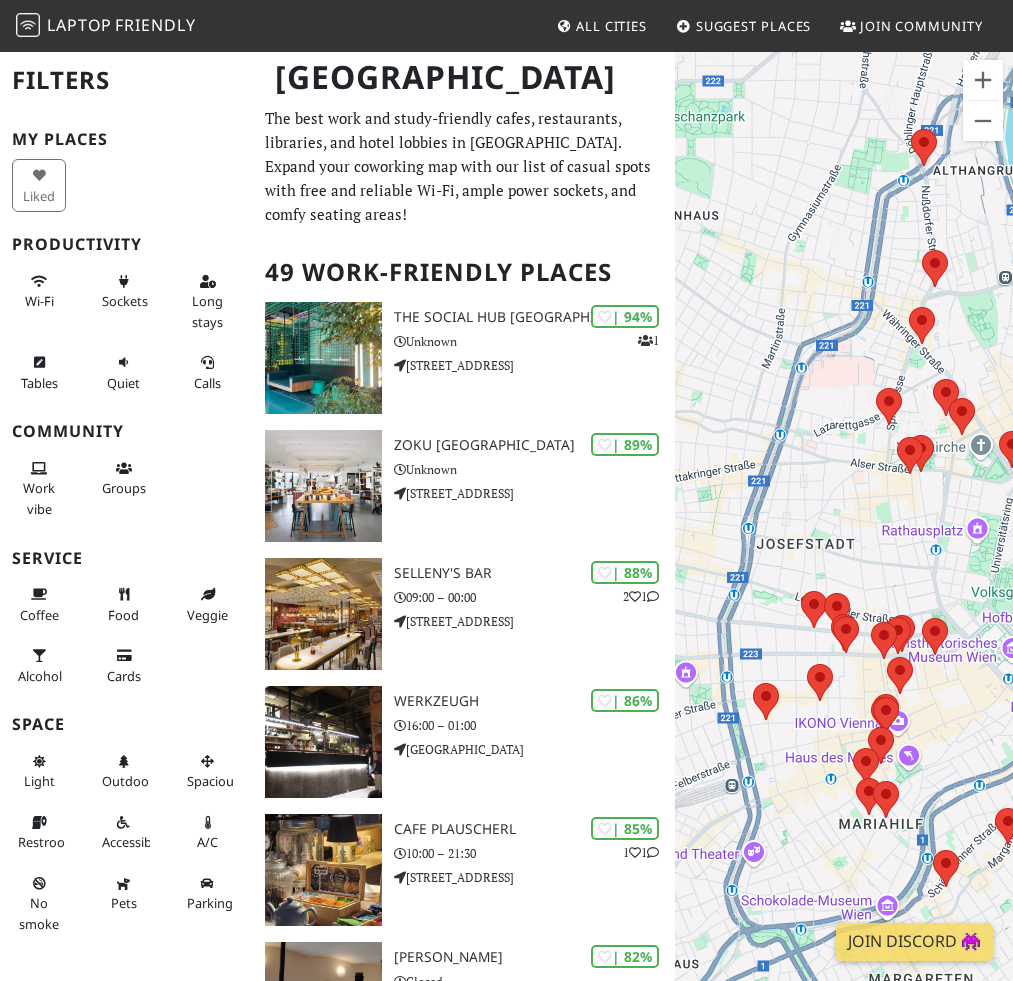drag, startPoint x: 757, startPoint y: 352, endPoint x: 802, endPoint y: 385, distance: 55.803226 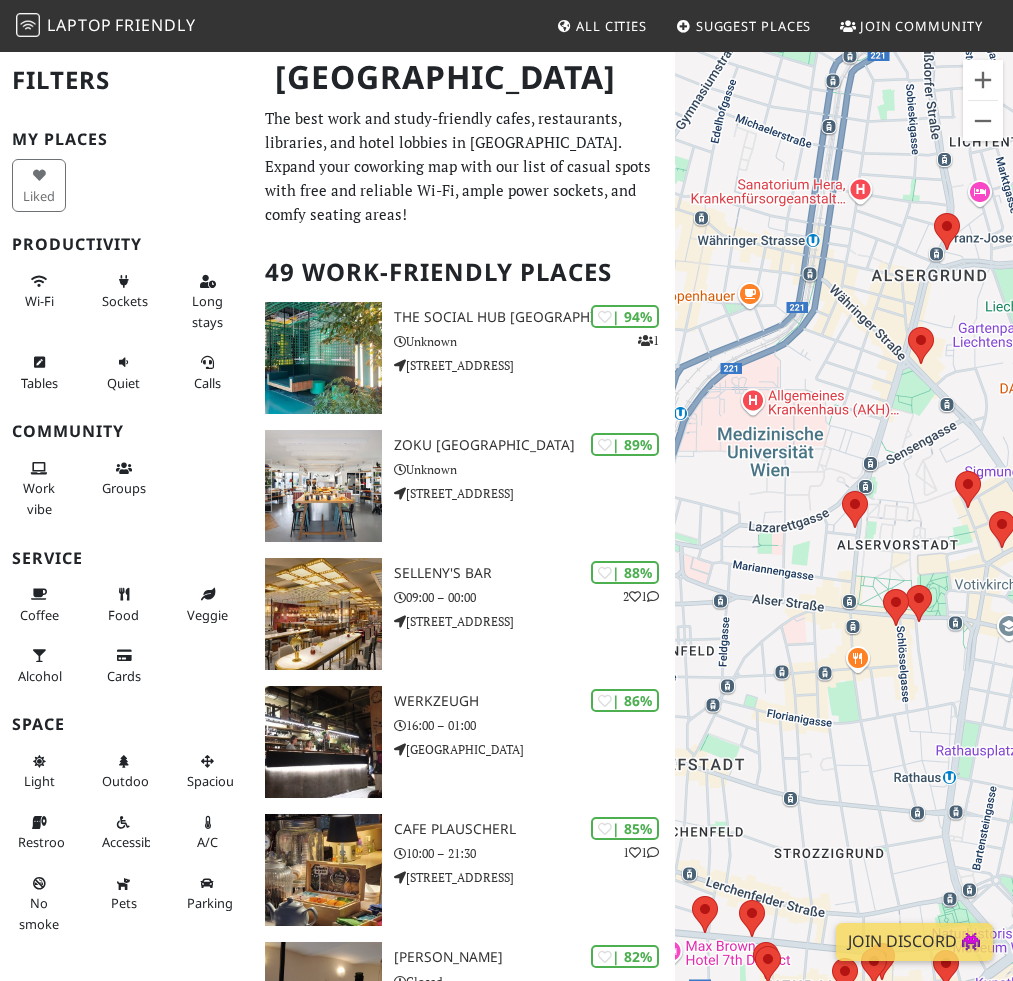 drag, startPoint x: 902, startPoint y: 582, endPoint x: 689, endPoint y: 562, distance: 213.9369 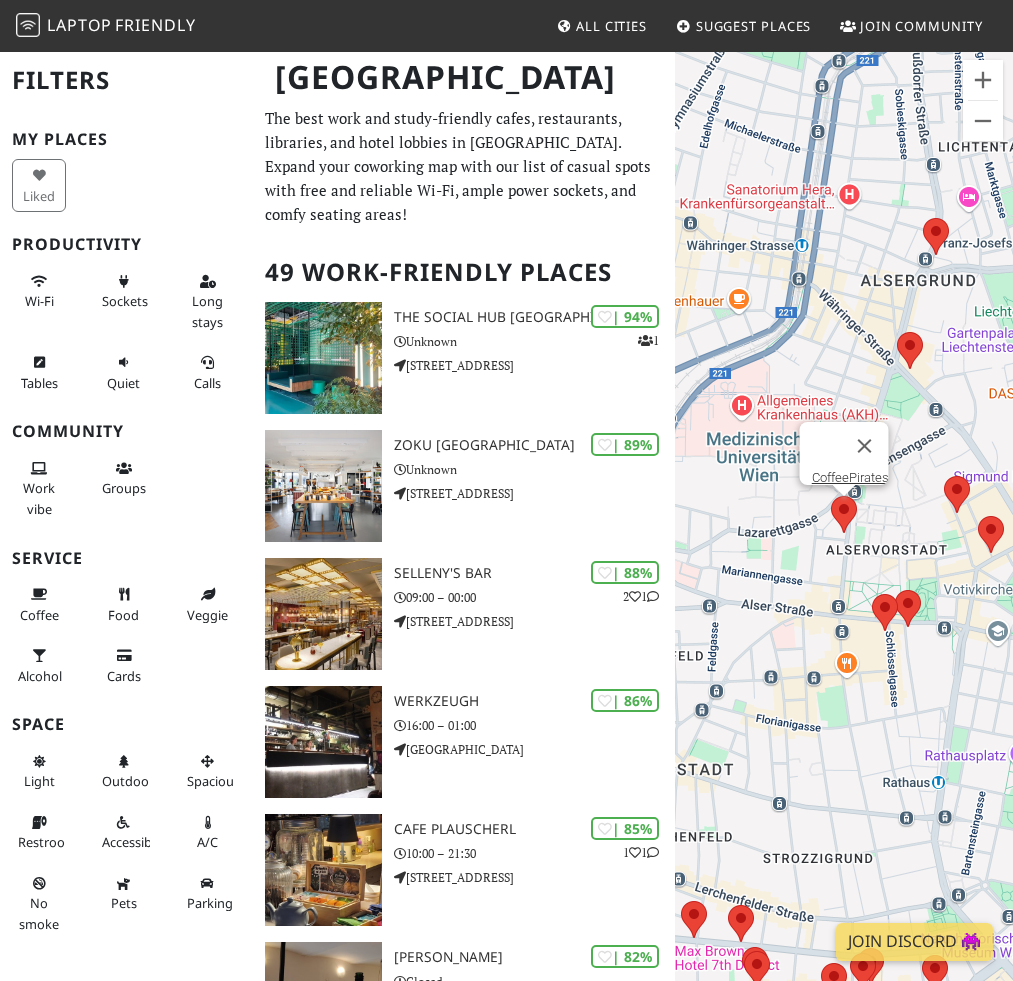 click at bounding box center (831, 496) 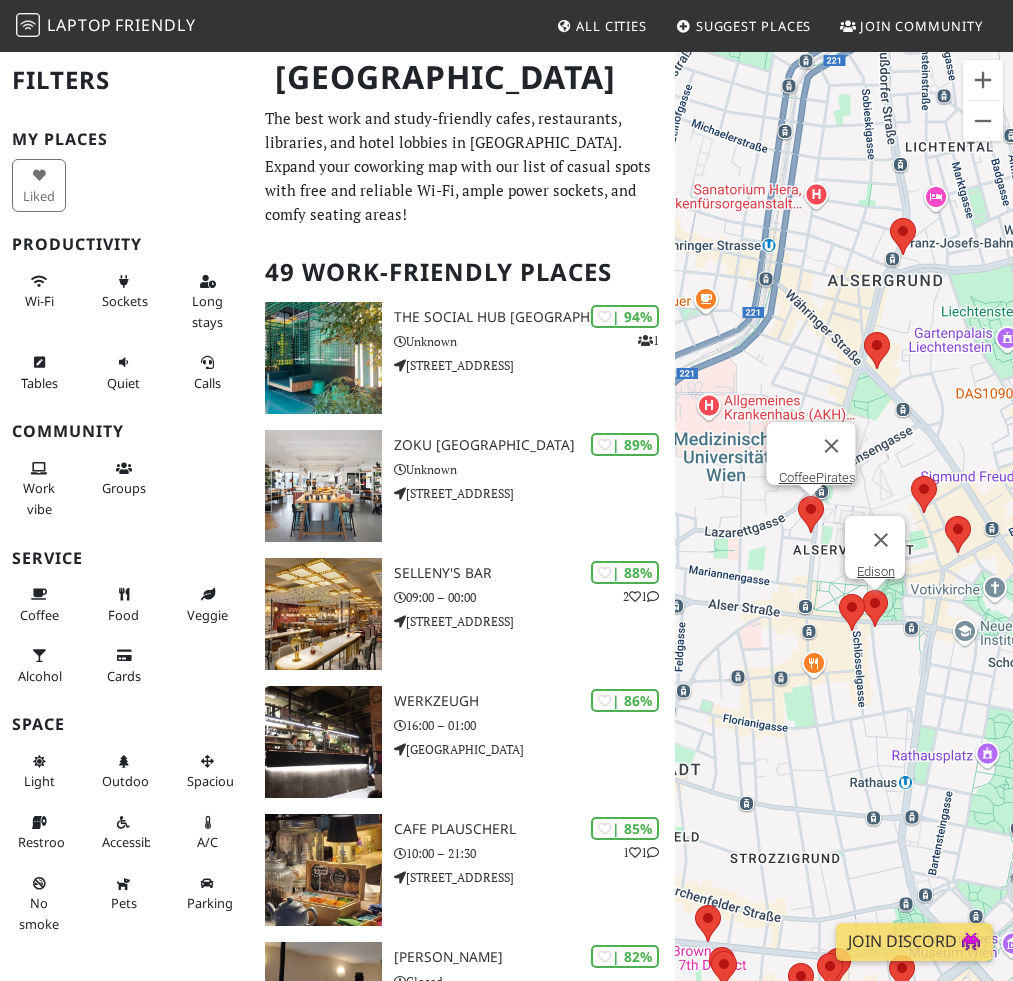 click at bounding box center [862, 590] 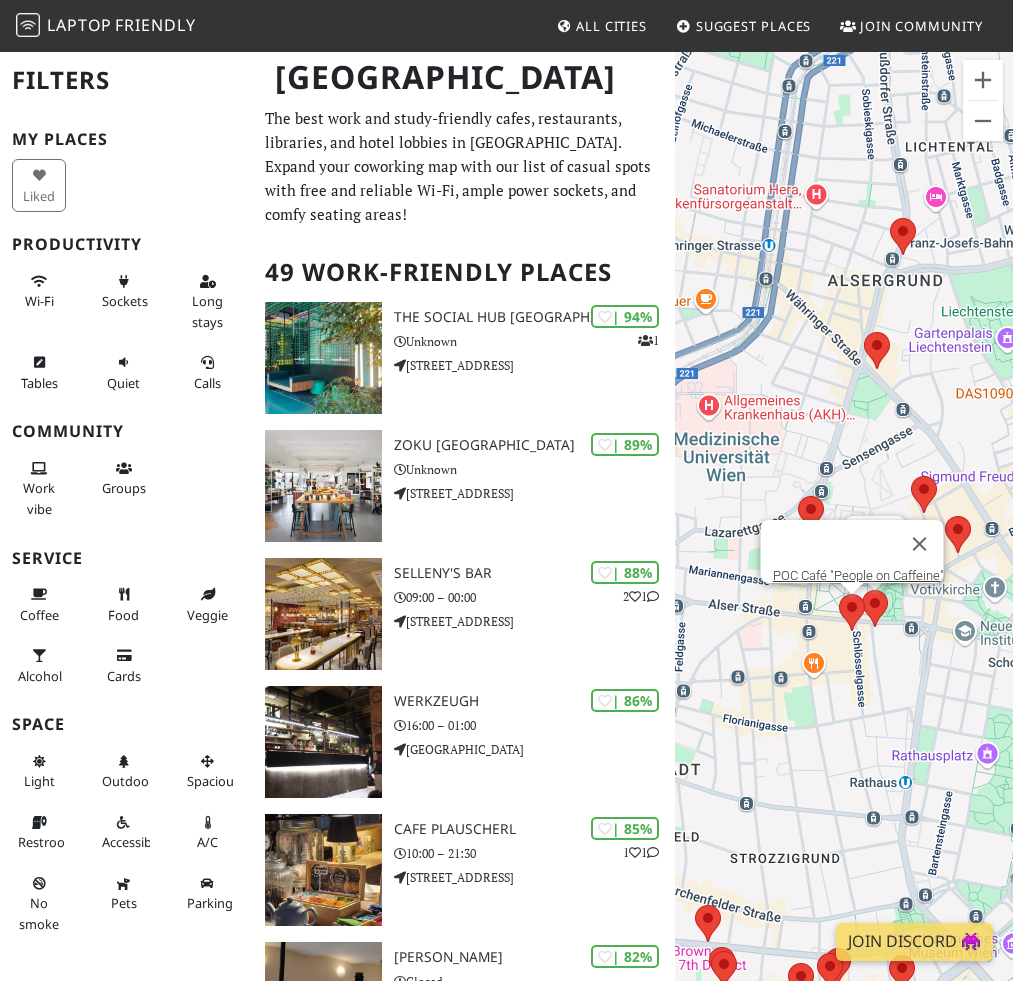 click at bounding box center [839, 594] 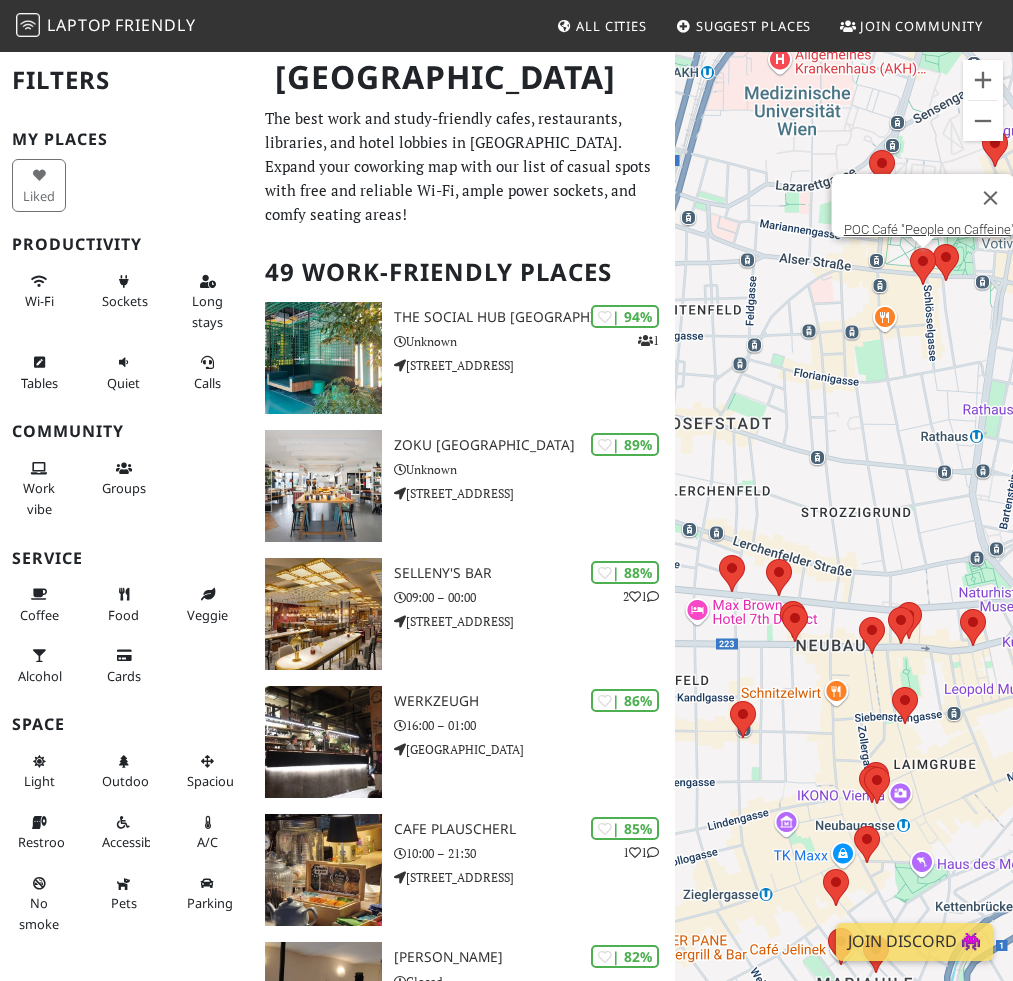 drag, startPoint x: 827, startPoint y: 711, endPoint x: 898, endPoint y: 355, distance: 363.01102 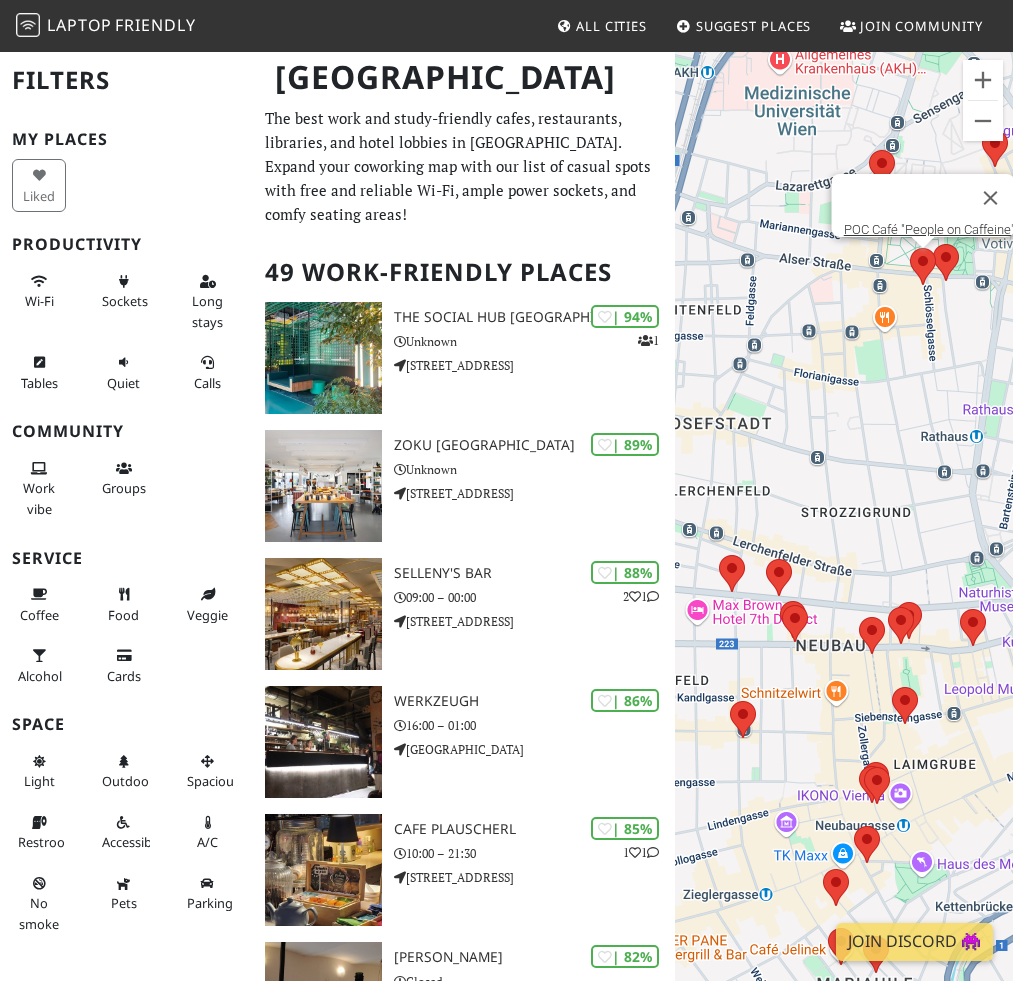 click at bounding box center (732, 573) 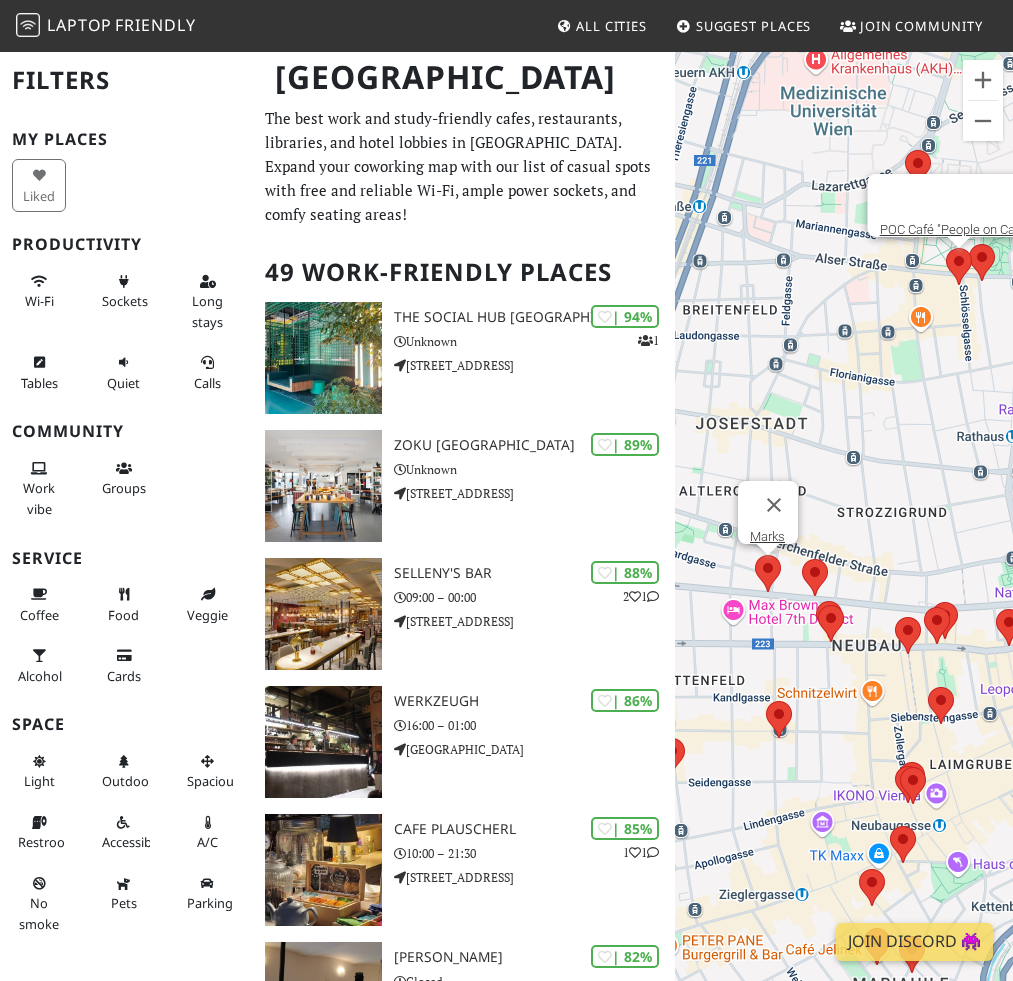 click at bounding box center (755, 555) 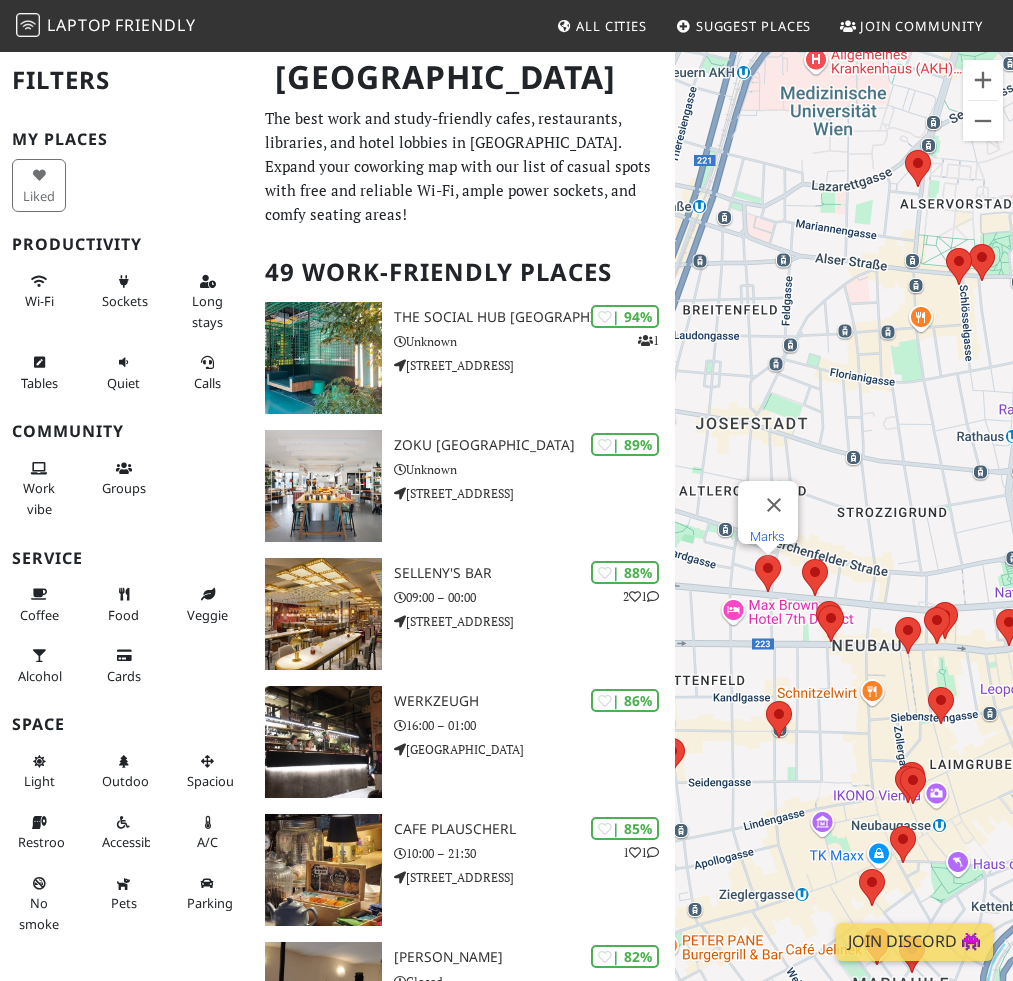click on "Marks" at bounding box center (767, 536) 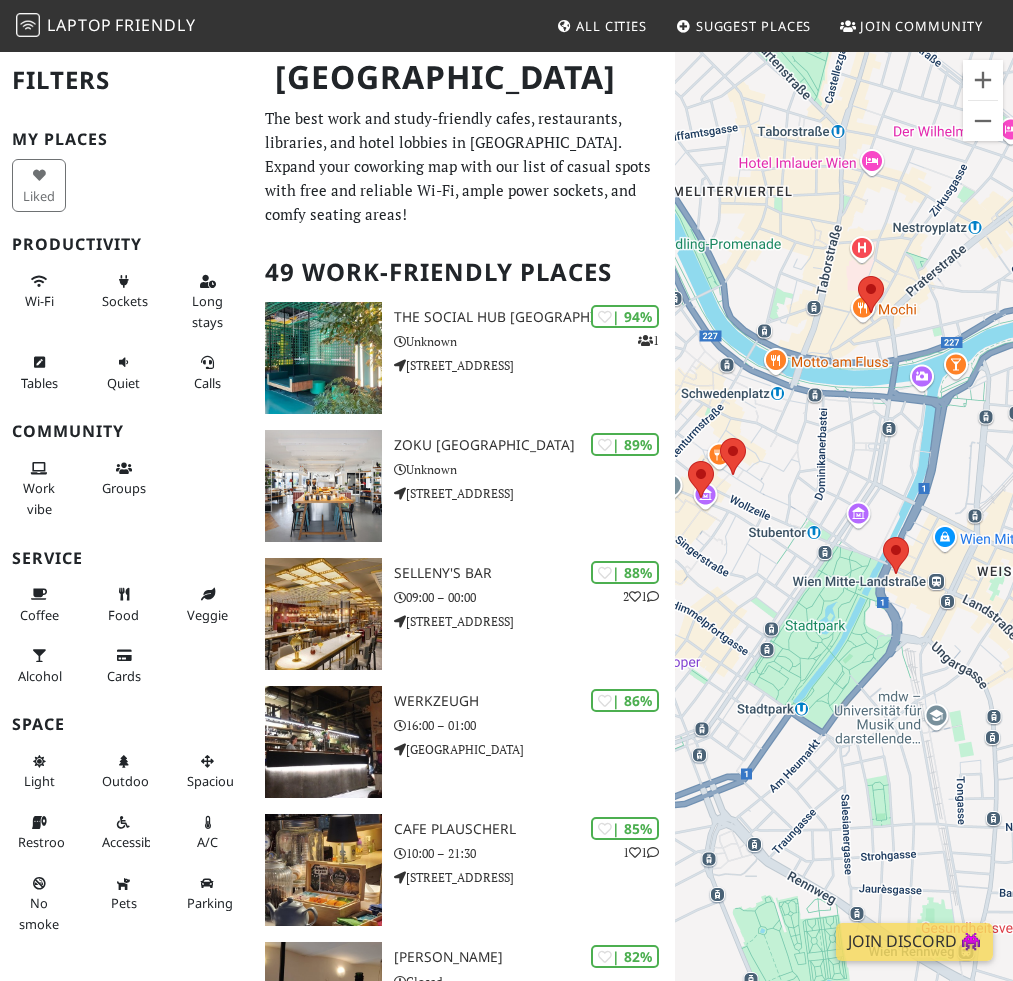click on "To navigate, press the arrow keys. Marks" at bounding box center [844, 540] 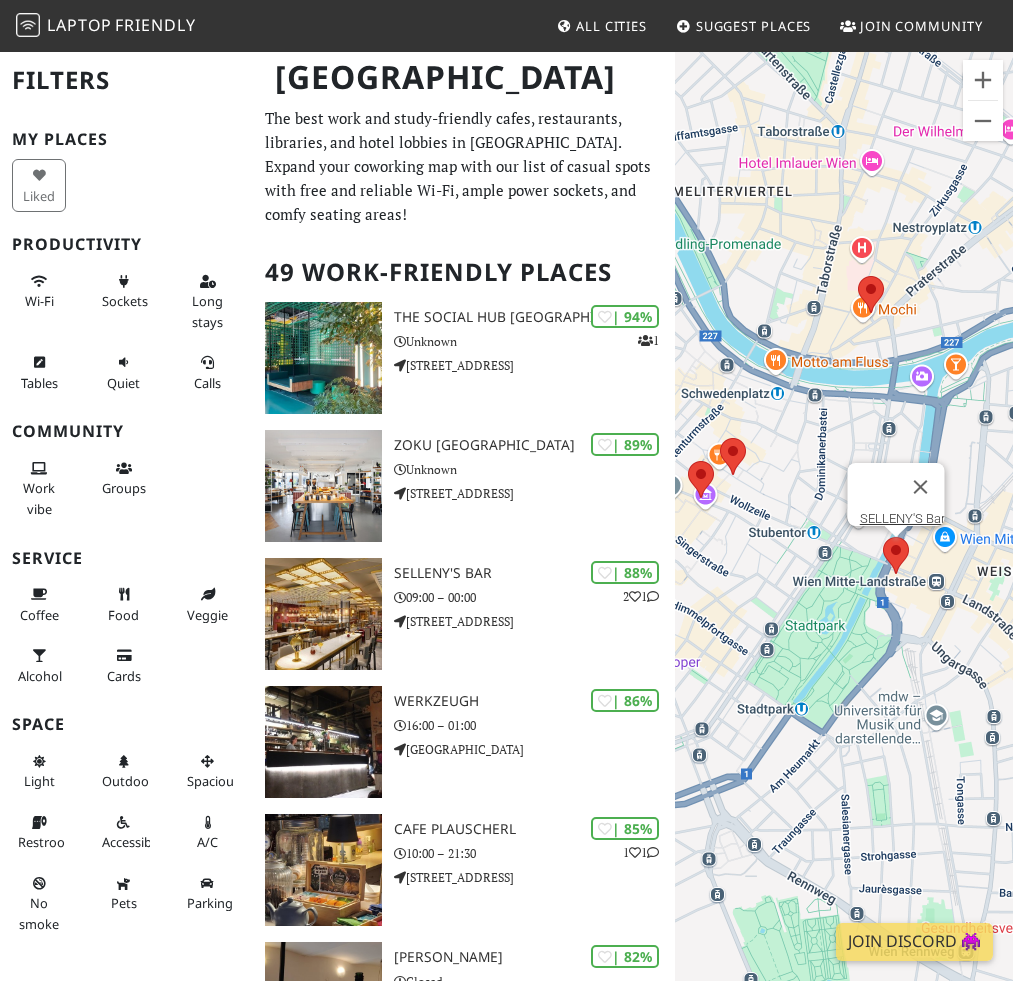 click at bounding box center [883, 537] 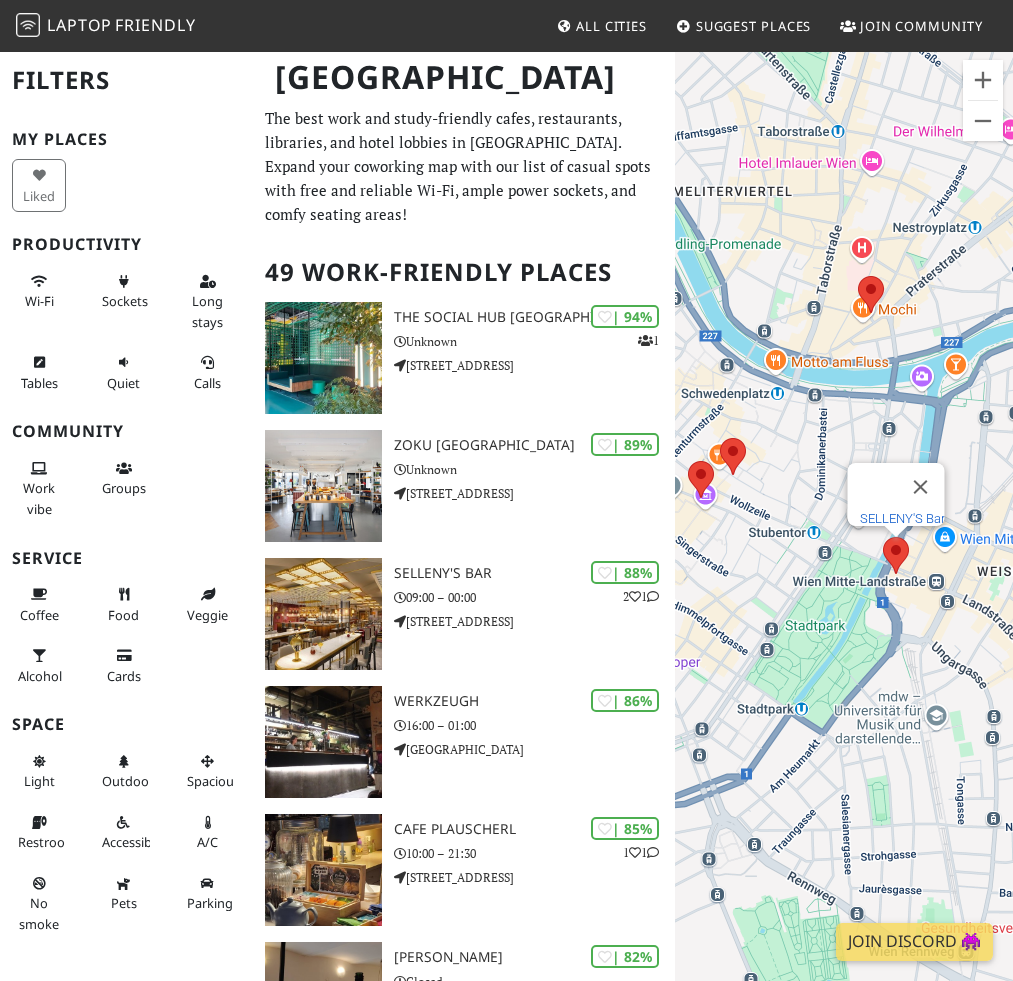 click on "SELLENY'S Bar" at bounding box center (902, 518) 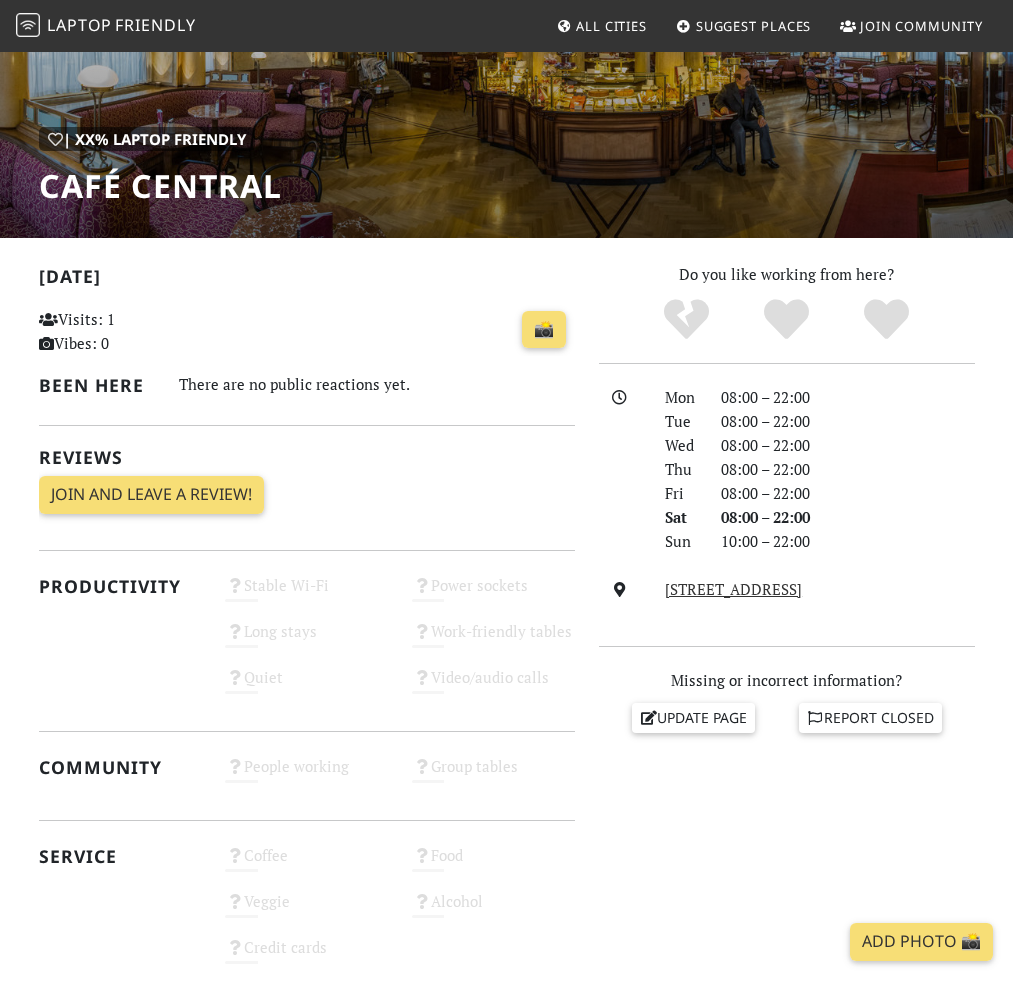 scroll, scrollTop: 0, scrollLeft: 0, axis: both 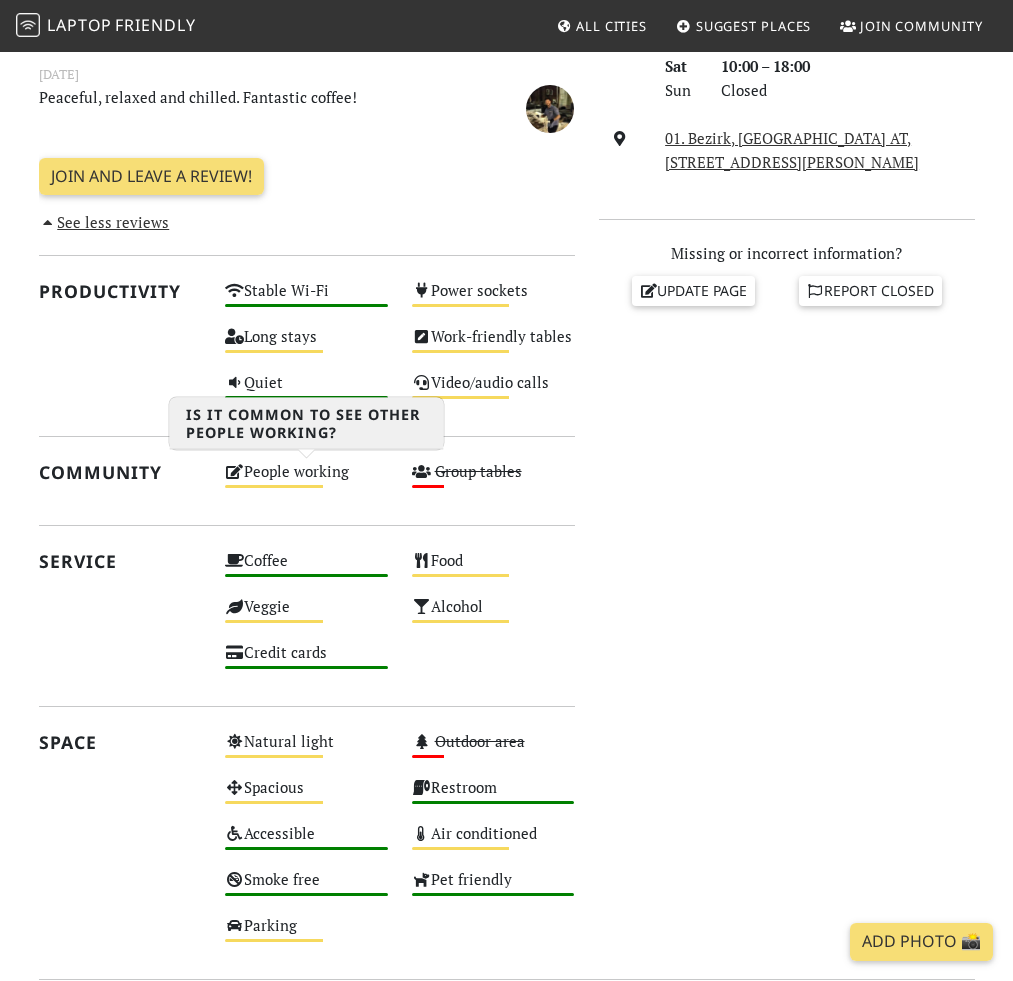 click on "People working
Medium" at bounding box center (306, 481) 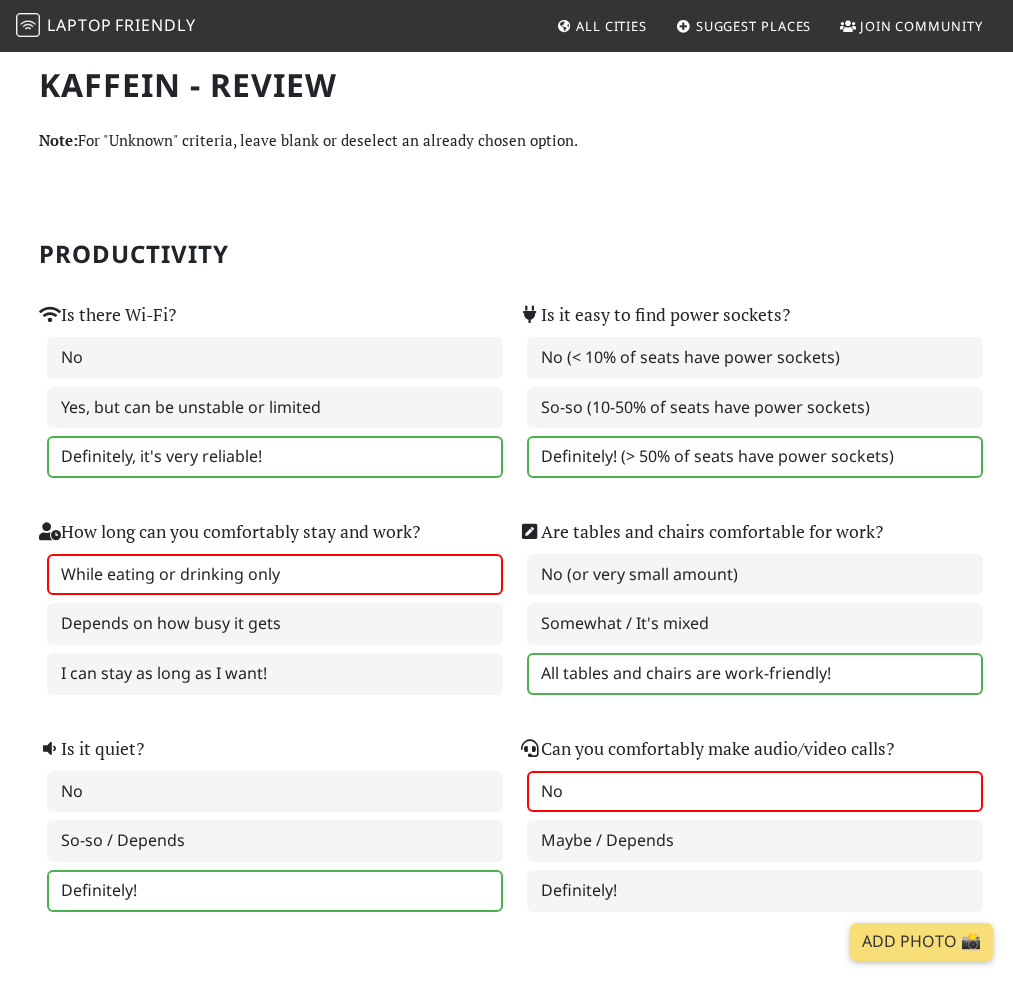 scroll, scrollTop: 0, scrollLeft: 0, axis: both 